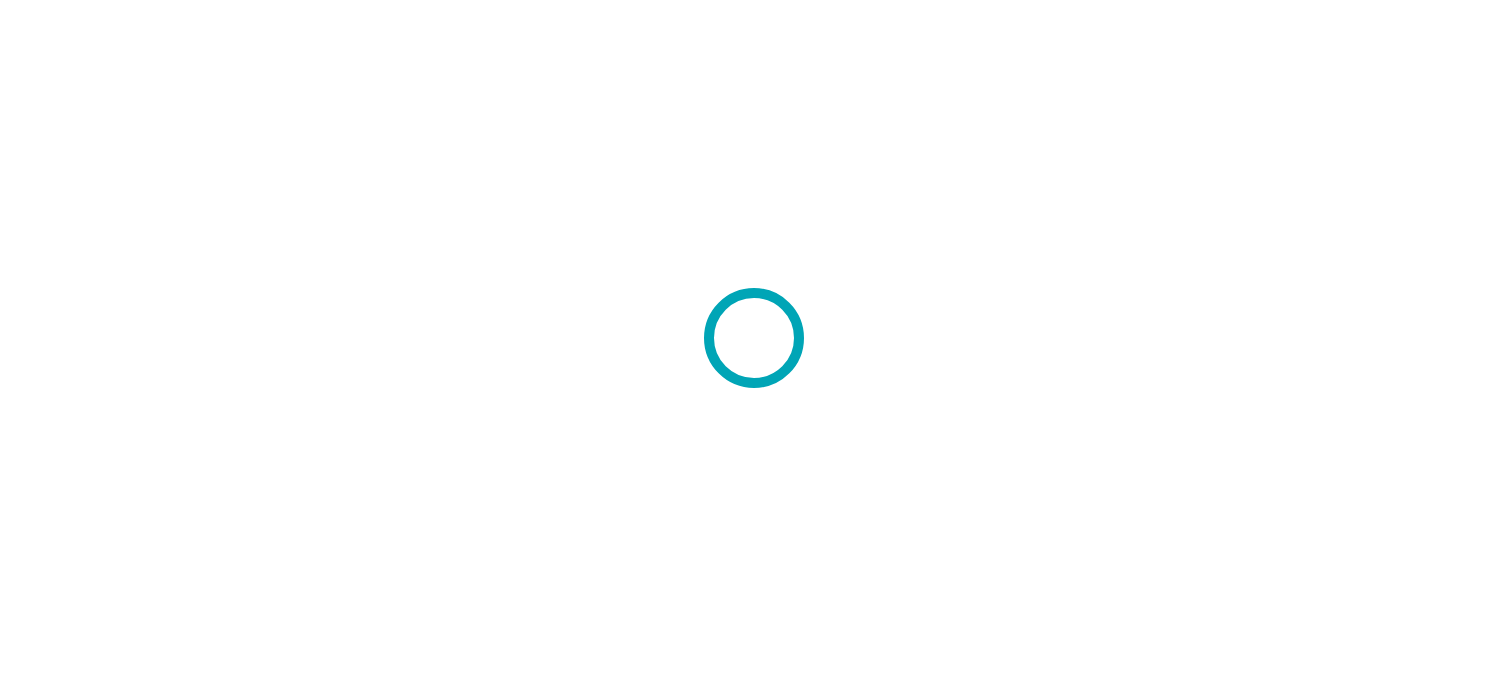 scroll, scrollTop: 0, scrollLeft: 0, axis: both 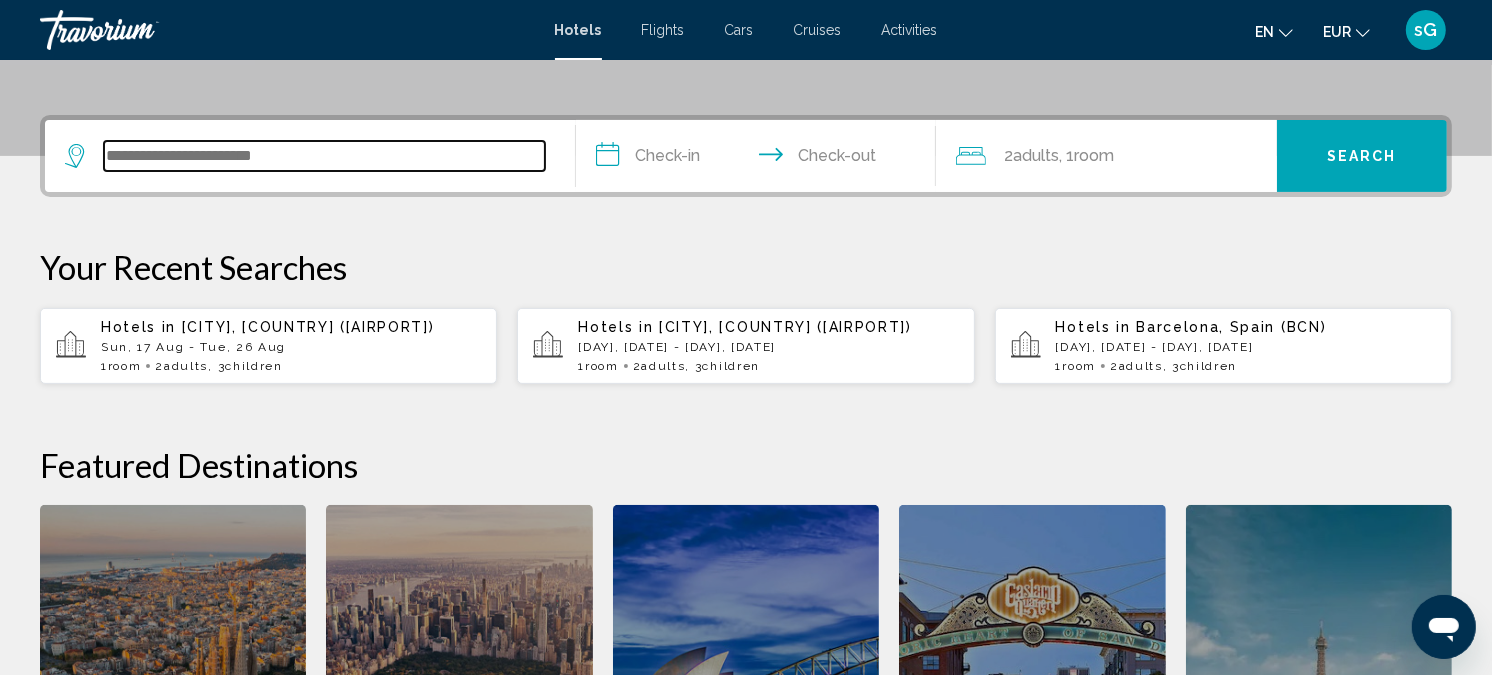 click at bounding box center [324, 156] 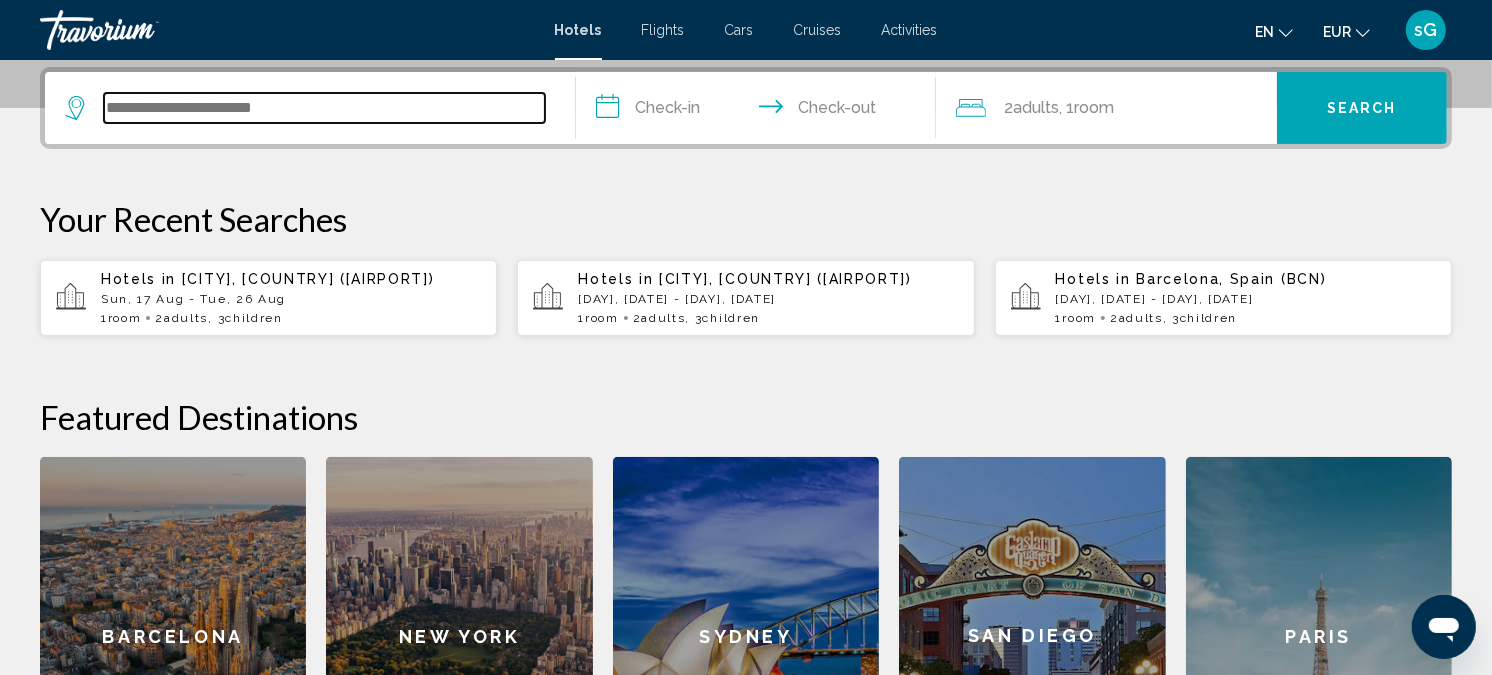 scroll, scrollTop: 493, scrollLeft: 0, axis: vertical 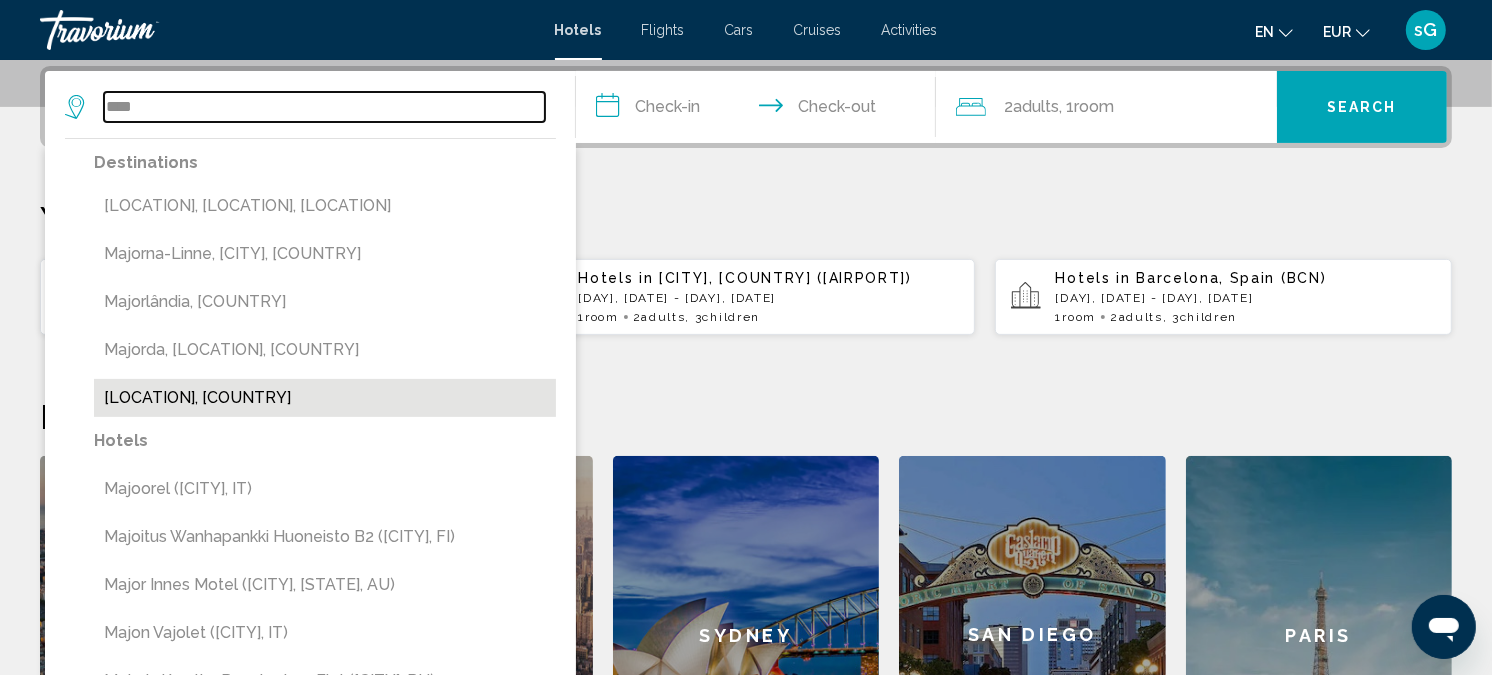 type on "****" 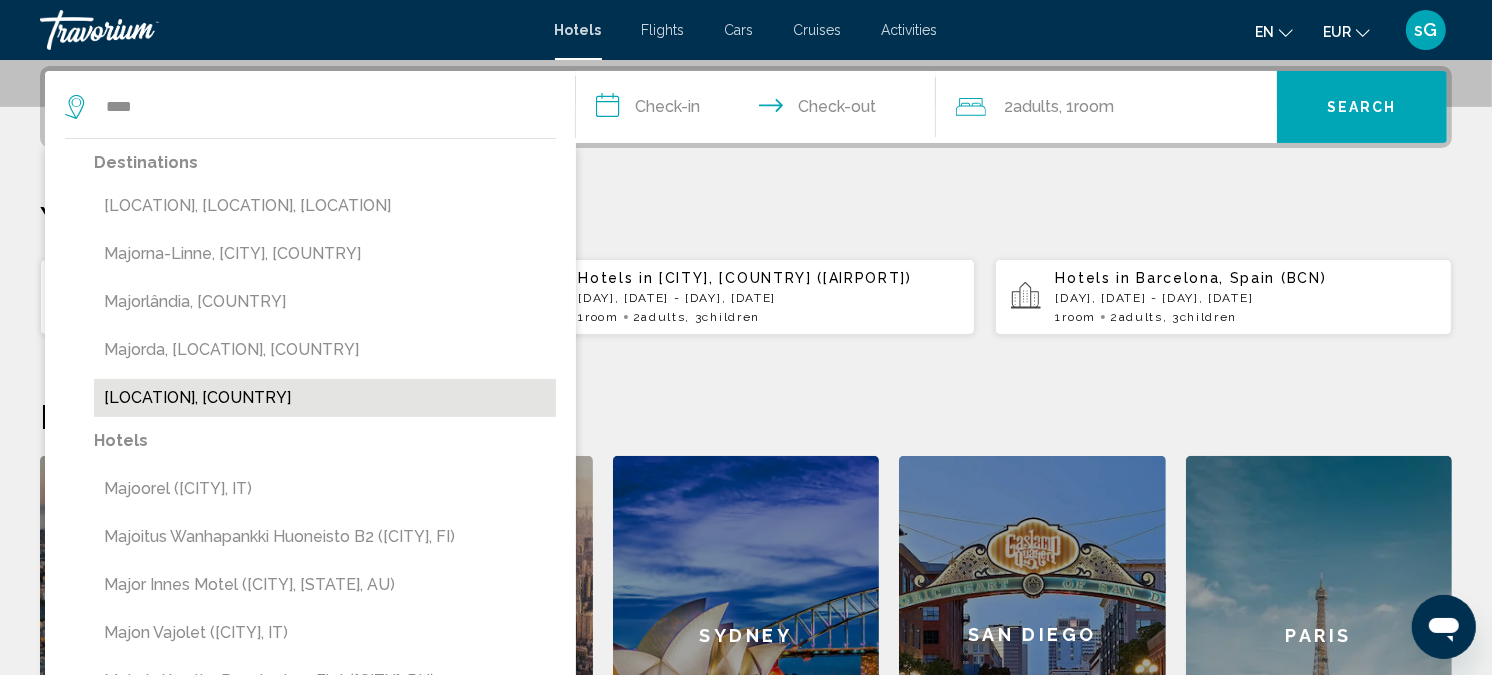 click on "[LOCATION], [COUNTRY]" at bounding box center (325, 398) 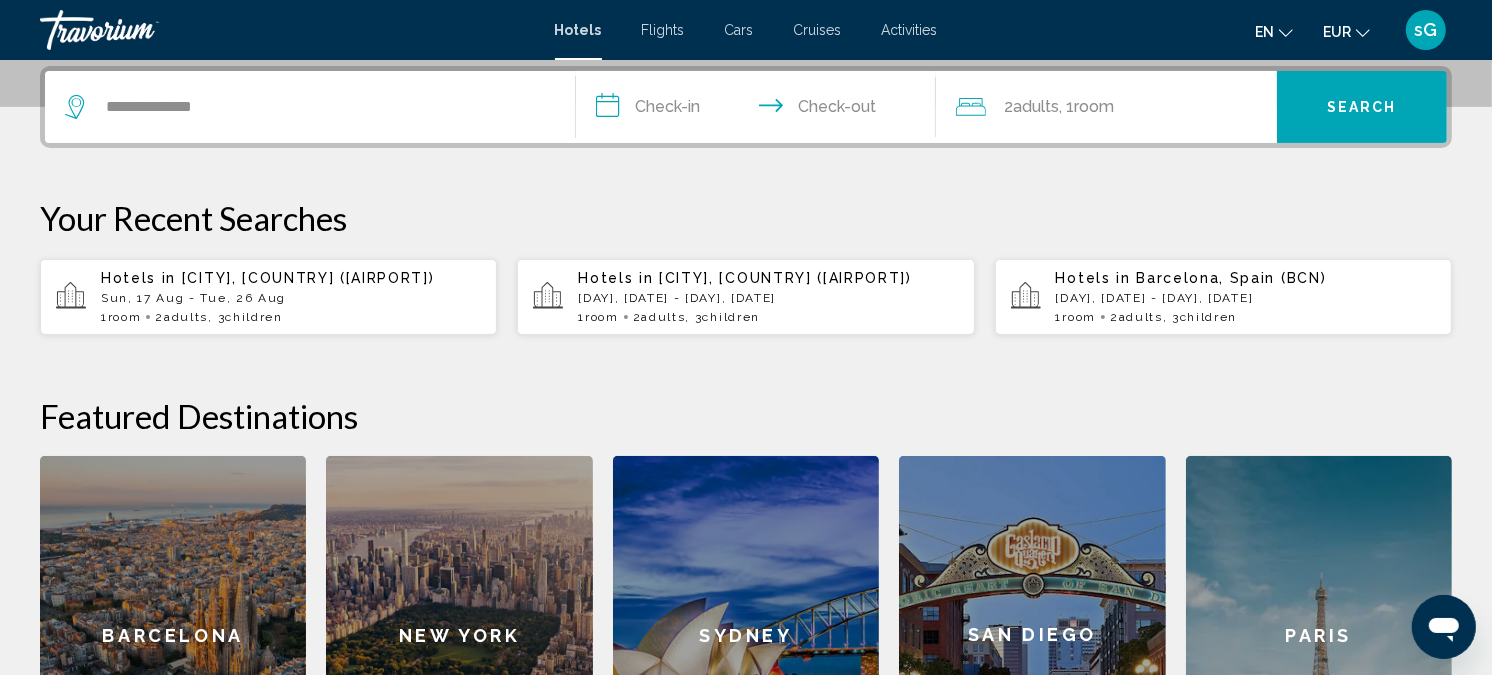 click on "**********" at bounding box center [760, 110] 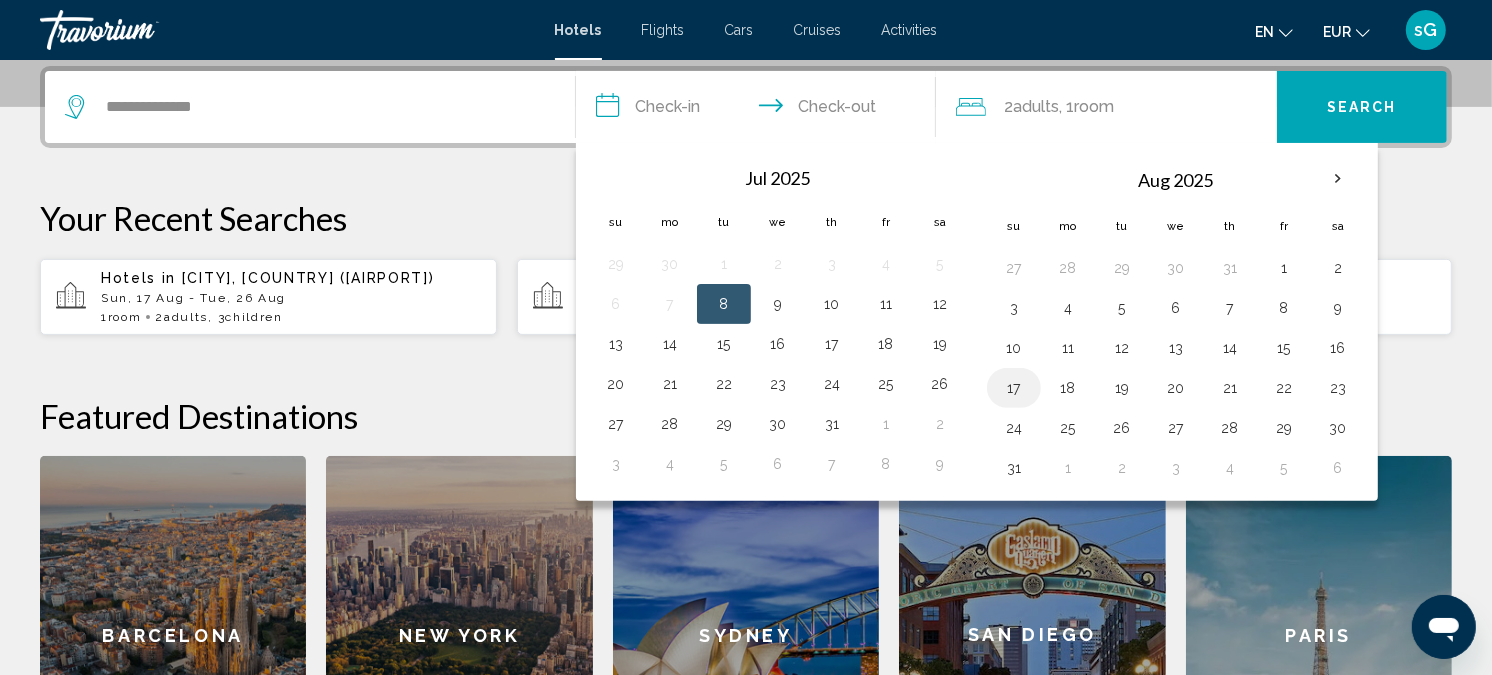 click on "17" at bounding box center (1014, 388) 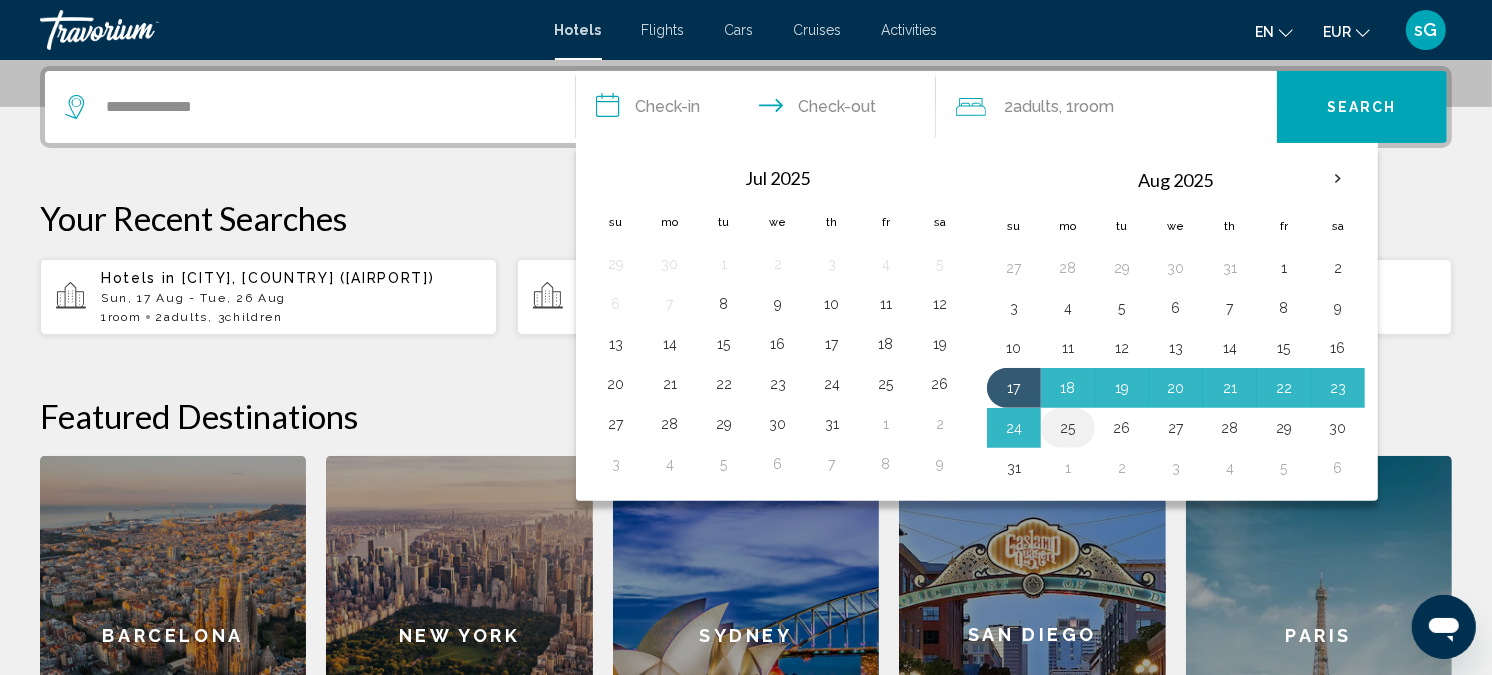 click on "25" at bounding box center (1068, 428) 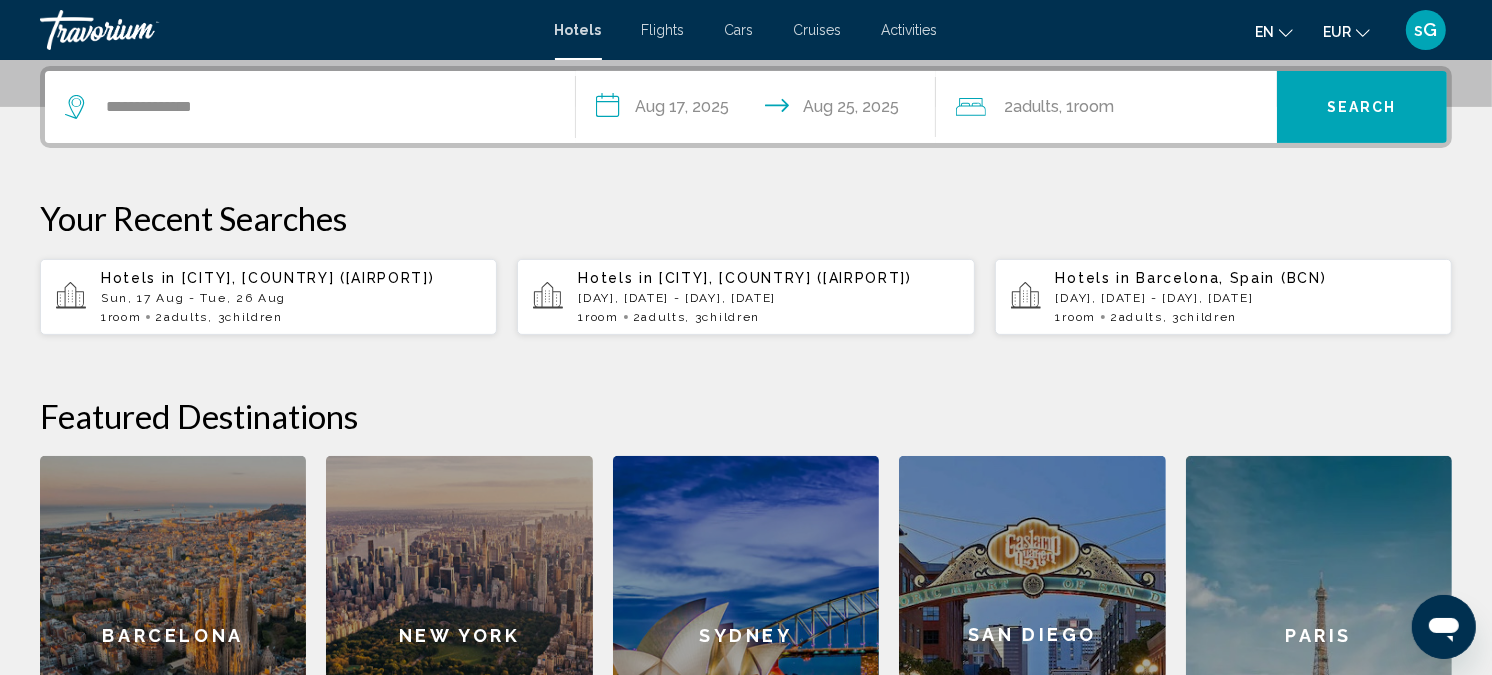 click on ", 1  Room rooms" at bounding box center [1086, 107] 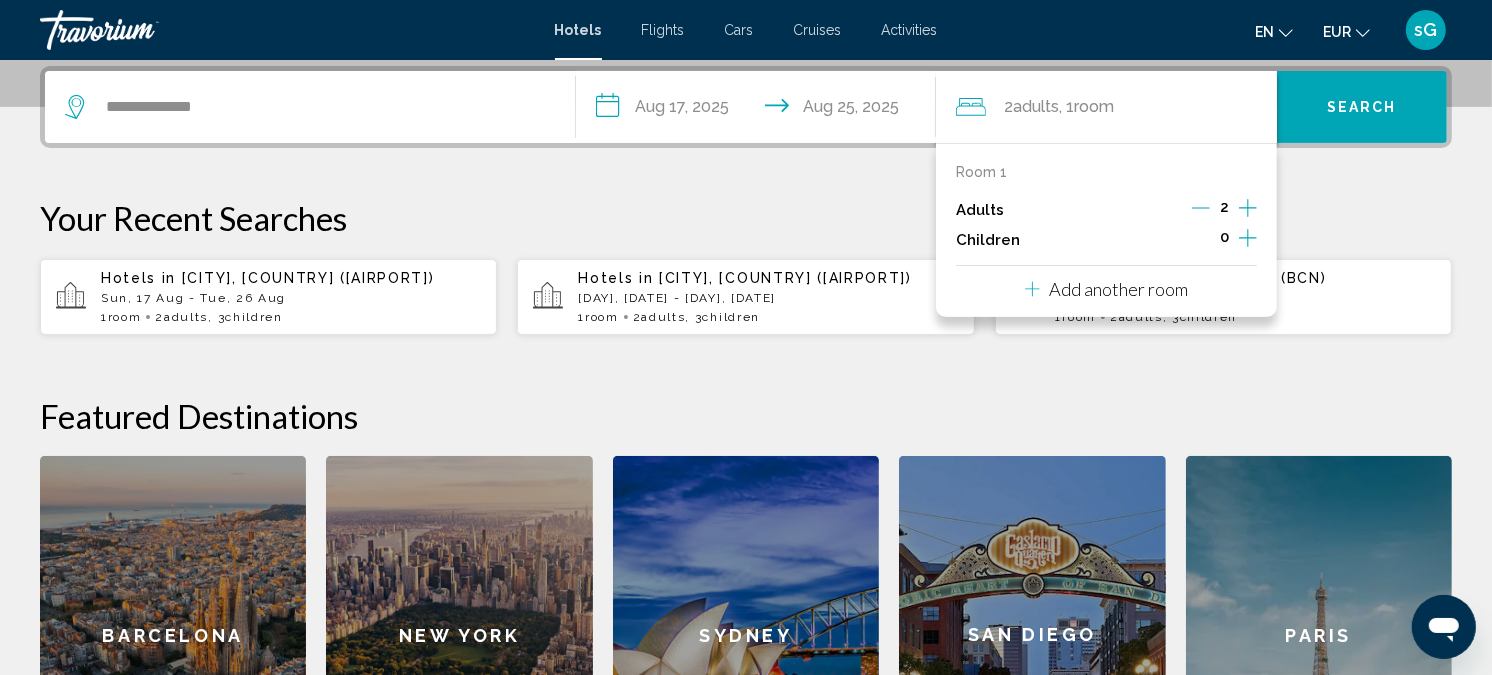 click at bounding box center (1248, 238) 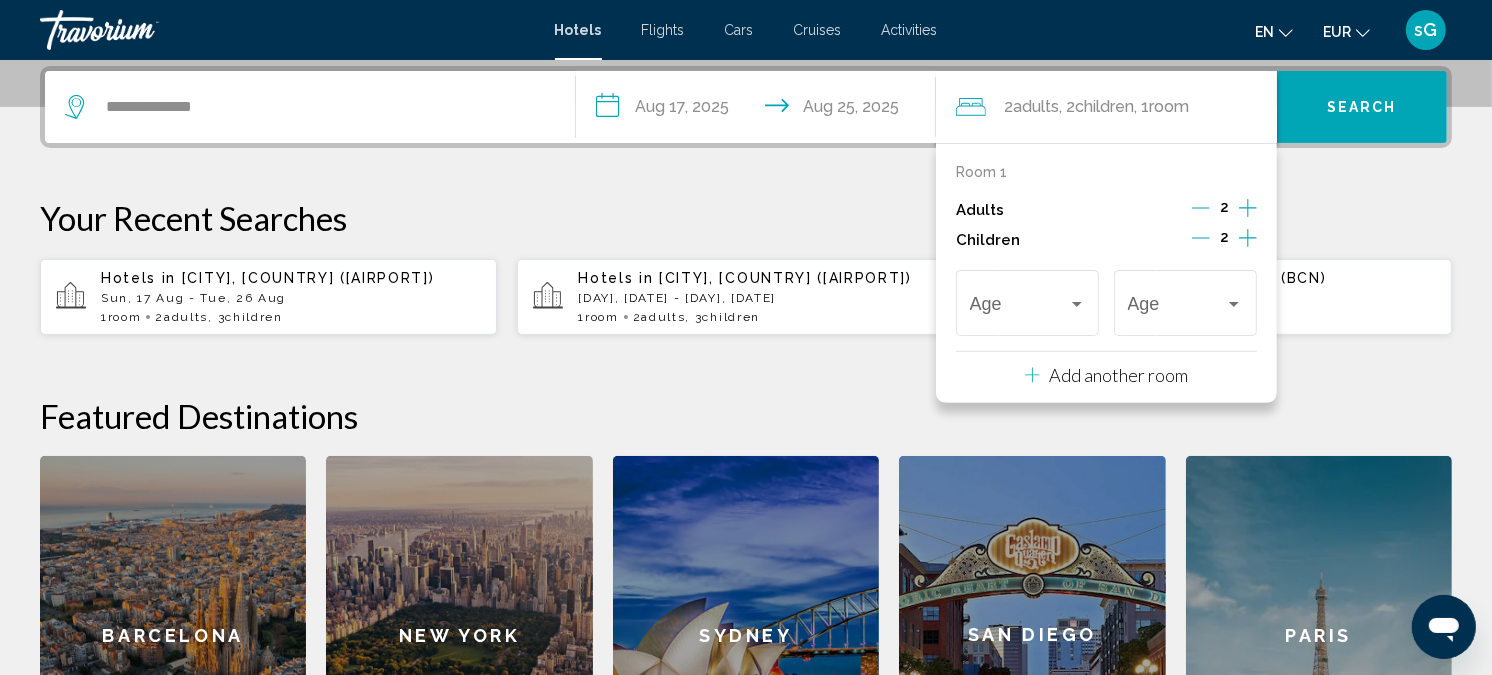 click at bounding box center [1248, 238] 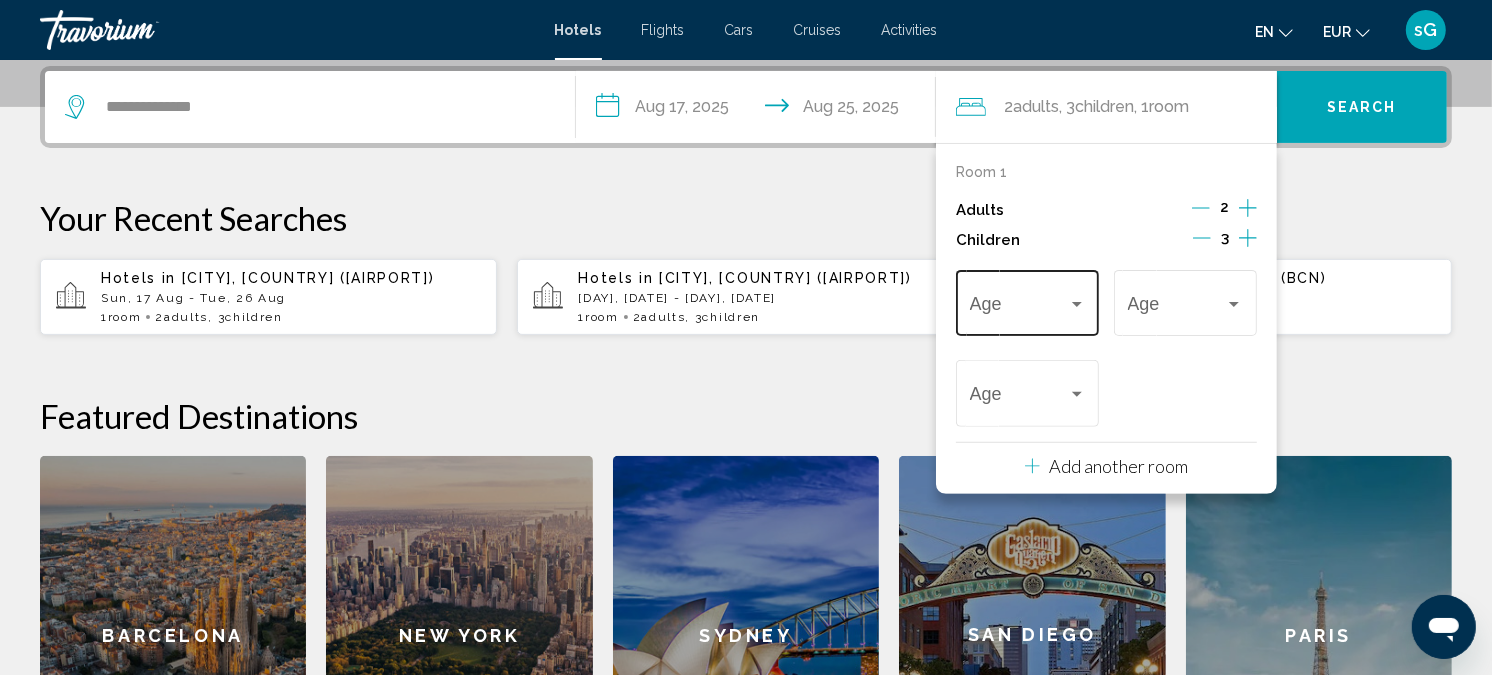 click on "Age" at bounding box center (1028, 300) 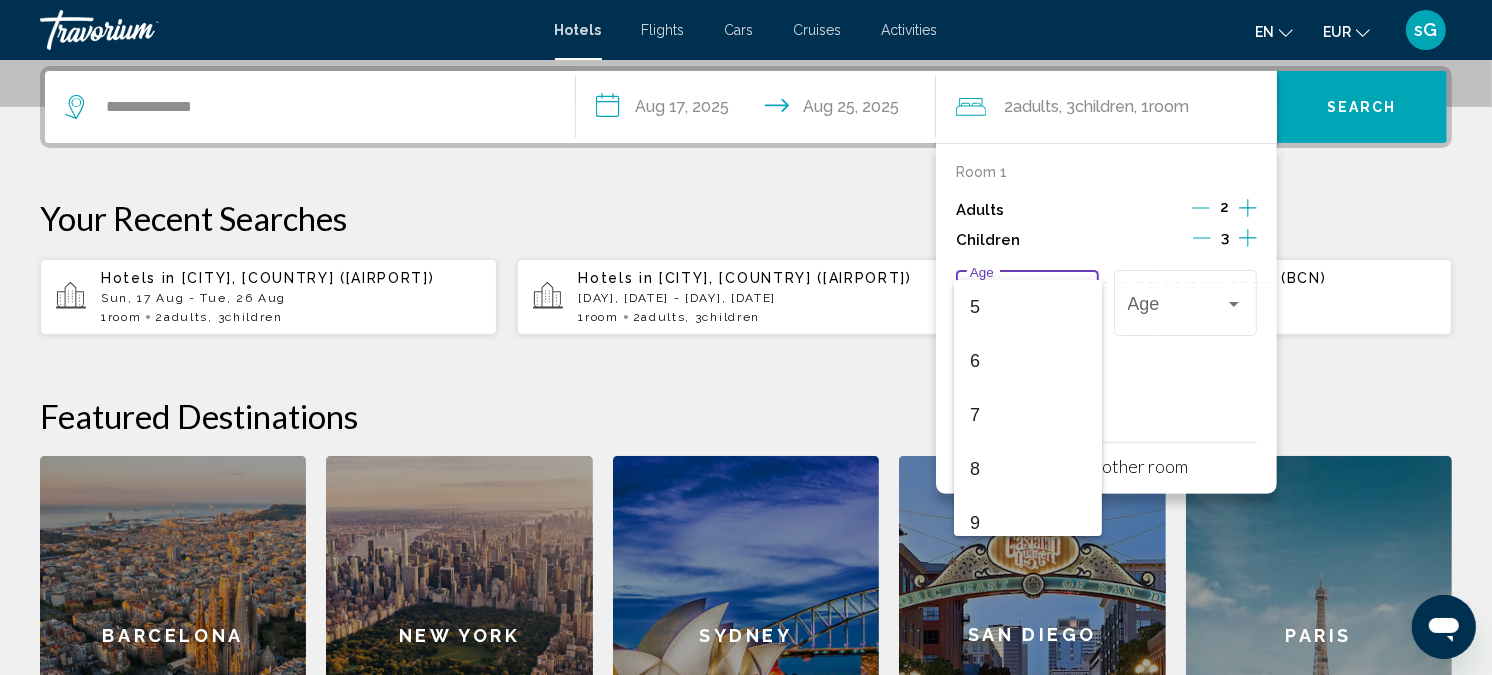 scroll, scrollTop: 444, scrollLeft: 0, axis: vertical 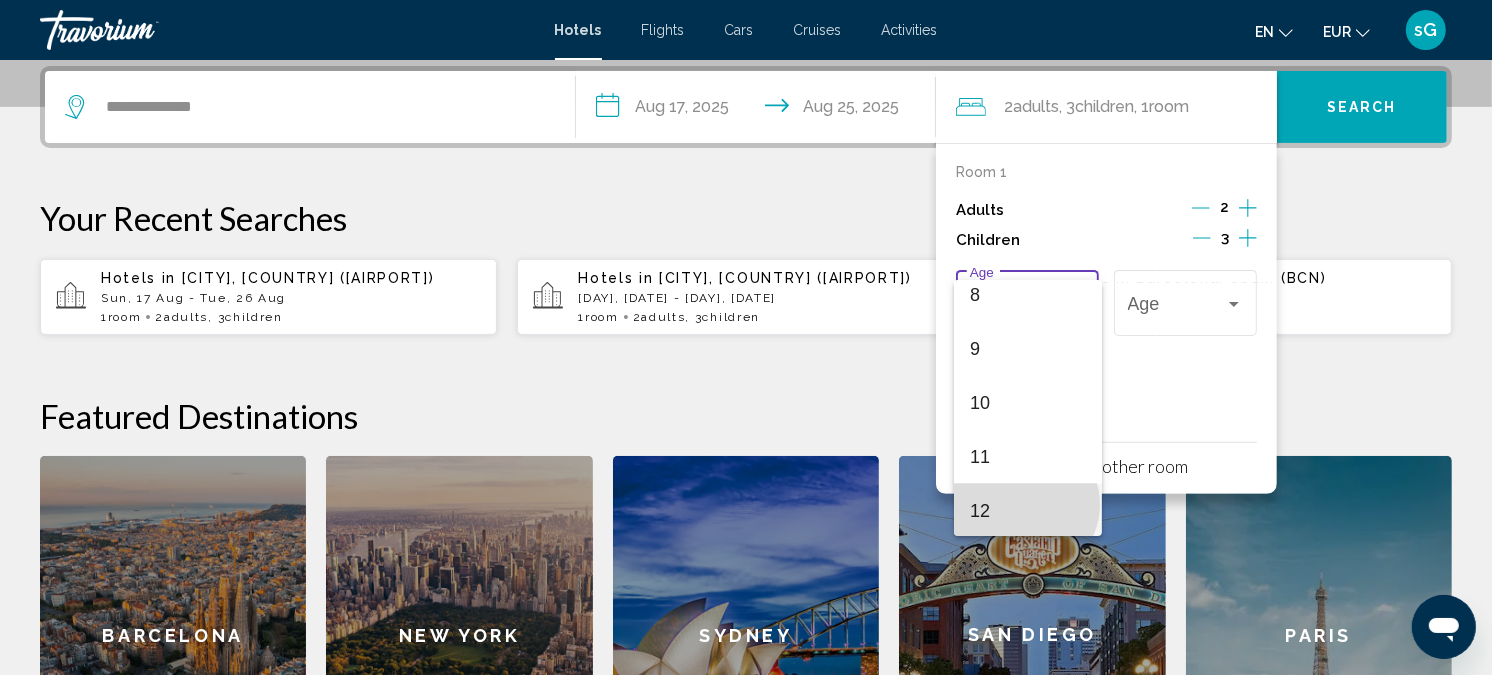 click on "12" at bounding box center [1028, 511] 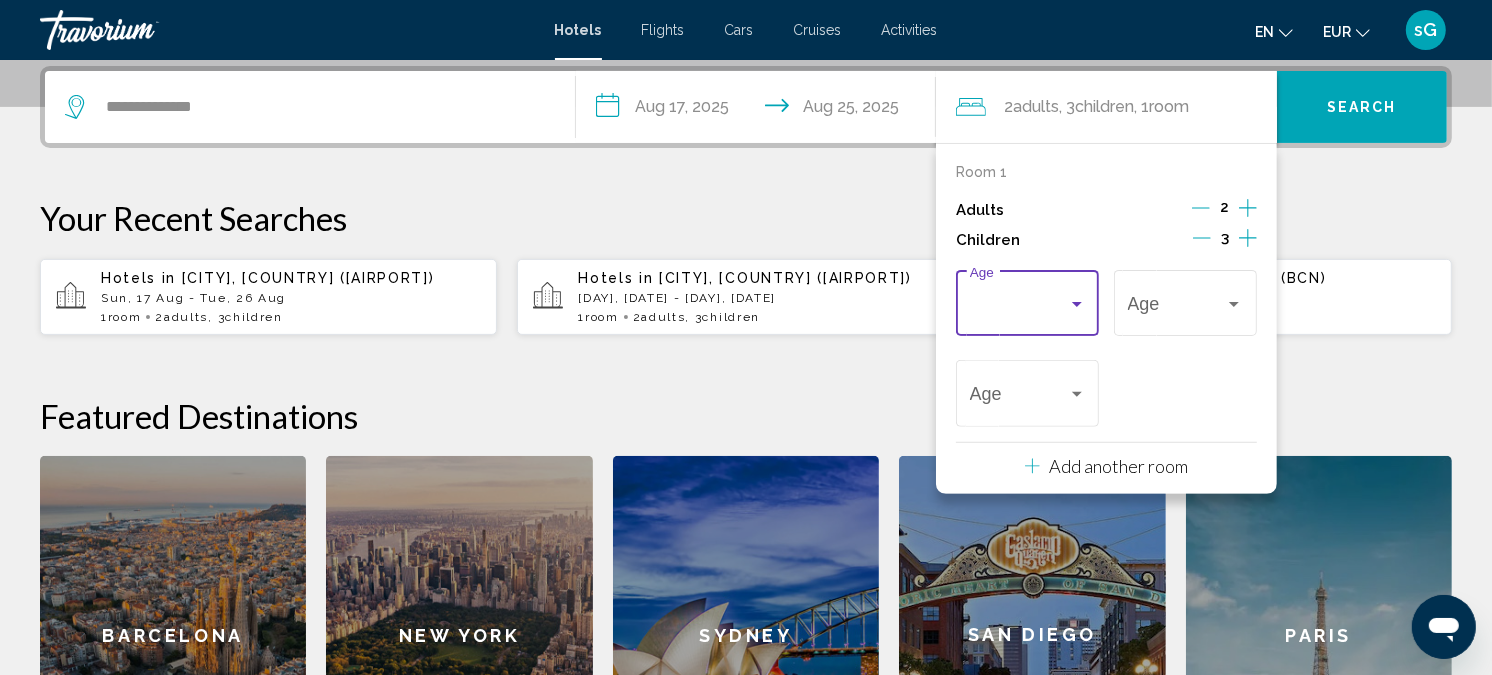 scroll, scrollTop: 445, scrollLeft: 0, axis: vertical 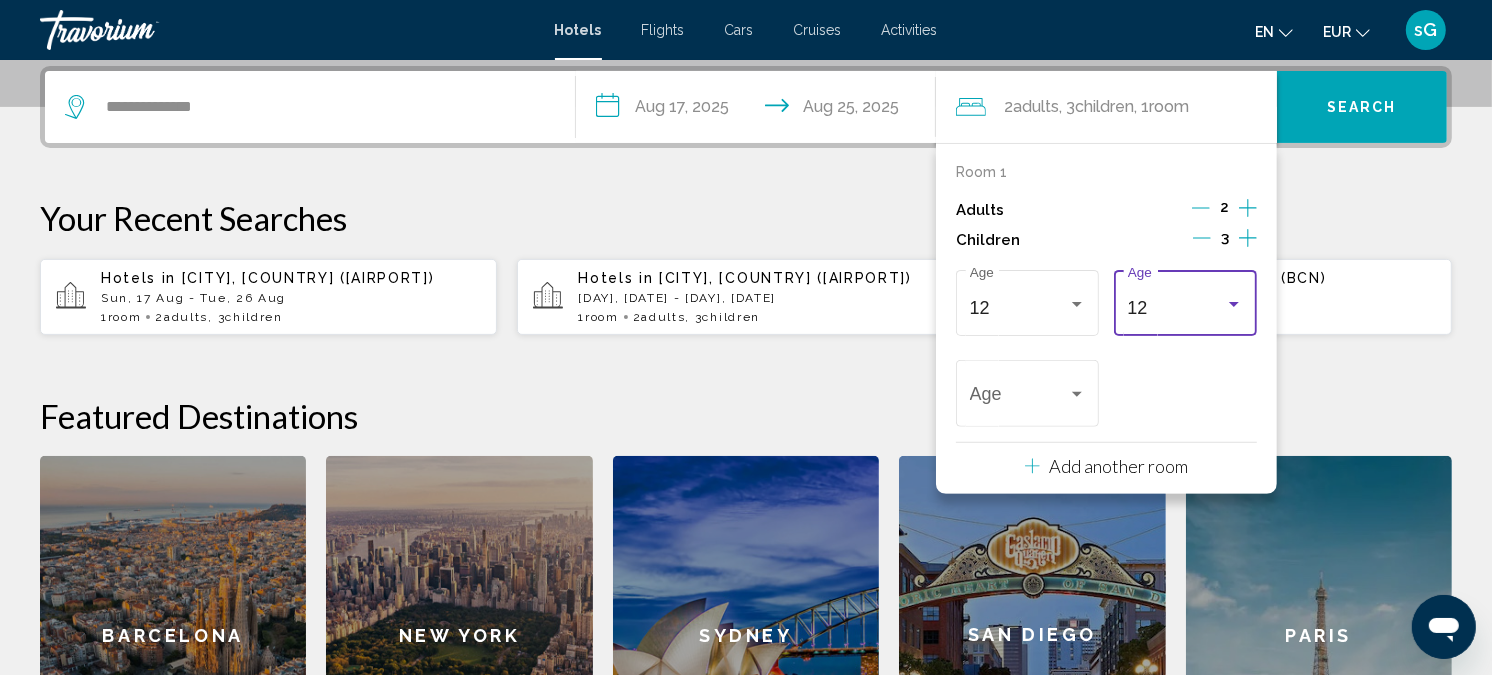 click on "12" at bounding box center [1138, 308] 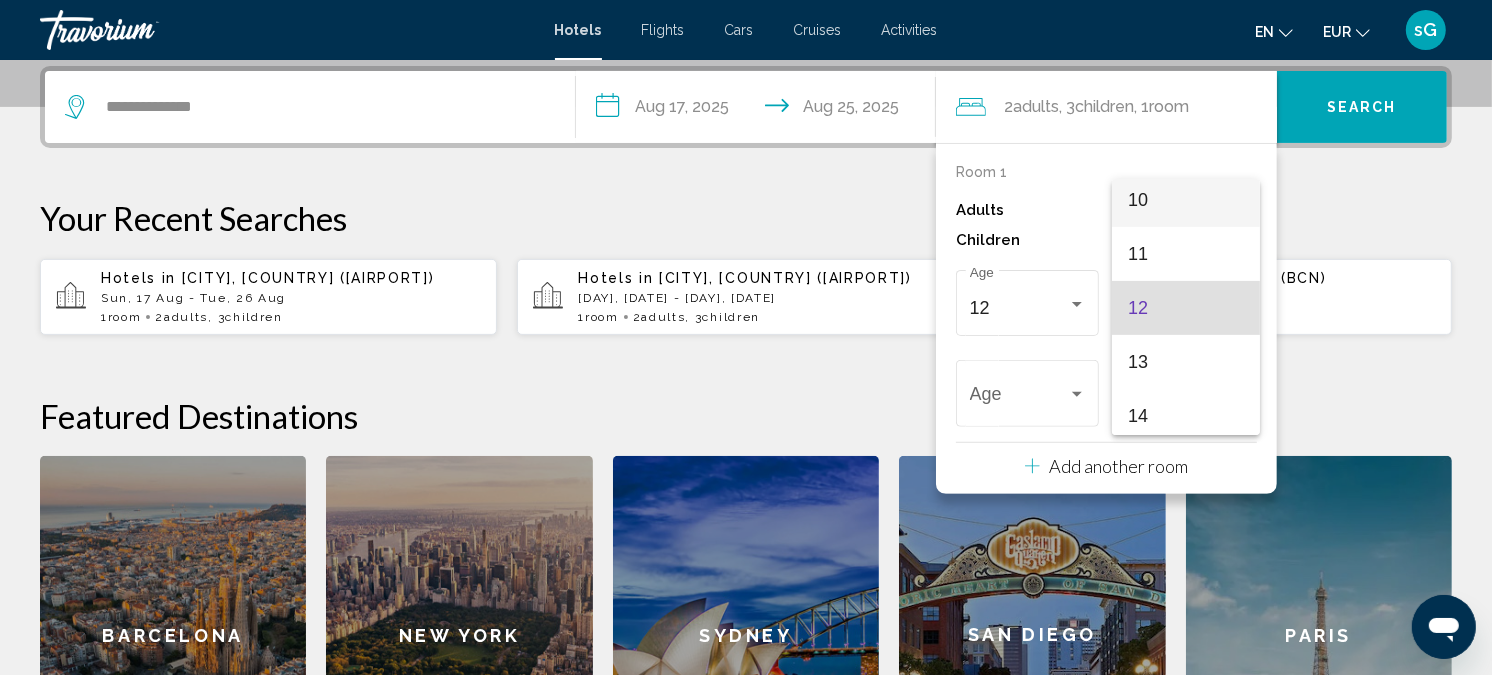 click on "10" at bounding box center [1186, 200] 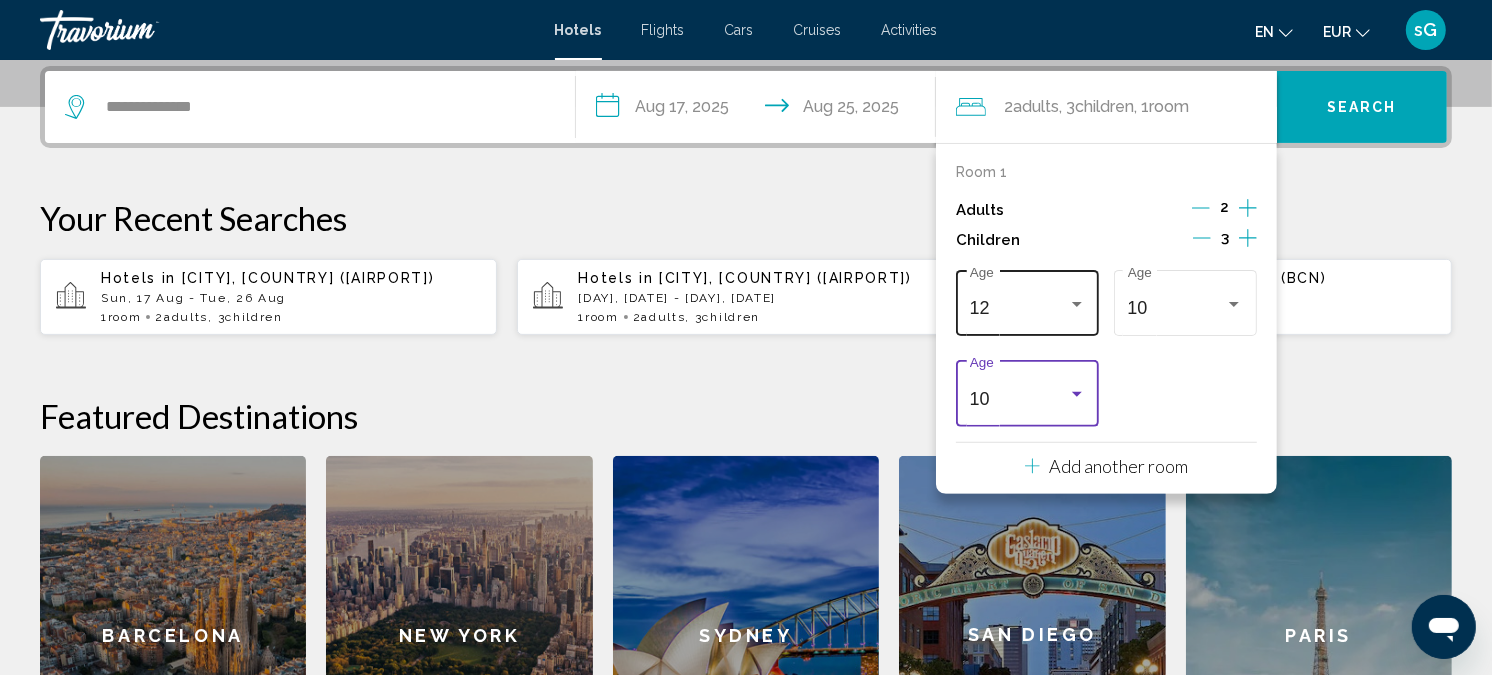 scroll, scrollTop: 540, scrollLeft: 0, axis: vertical 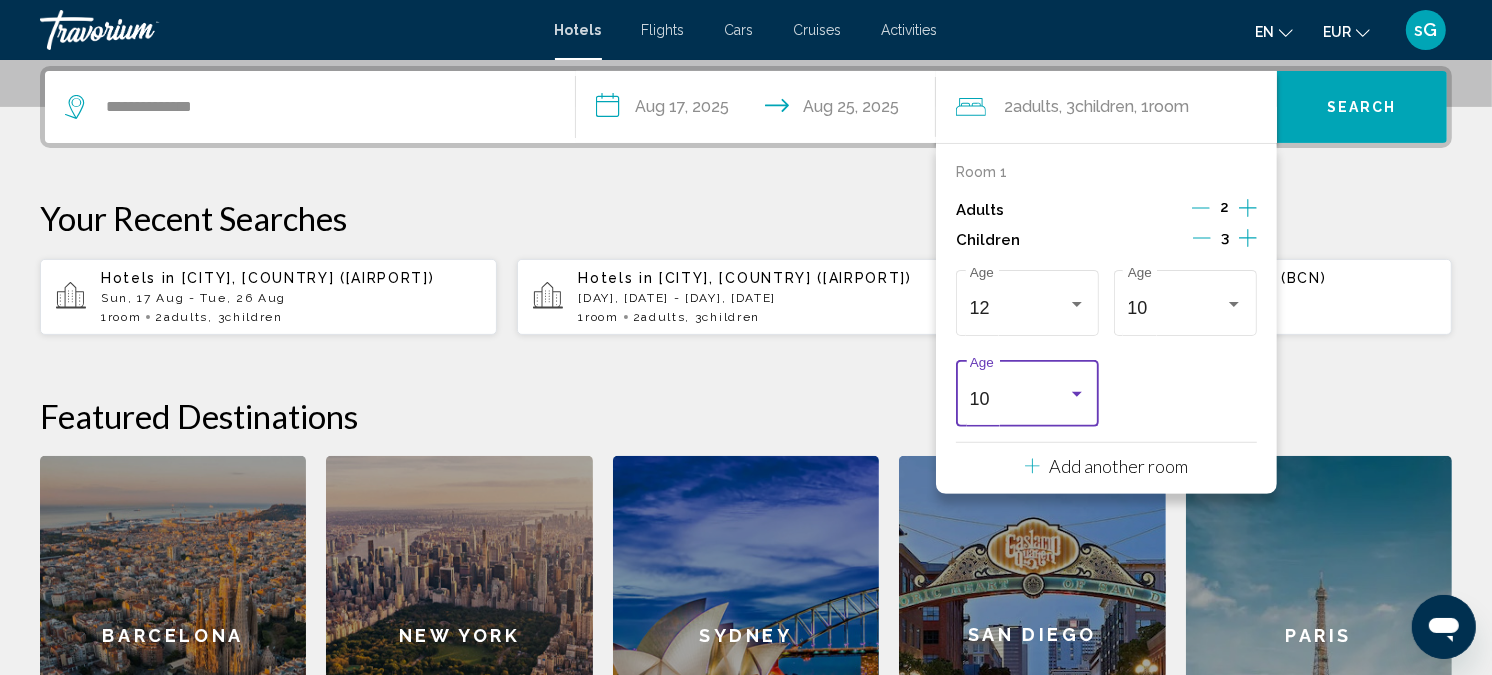 click on "10" at bounding box center [1019, 399] 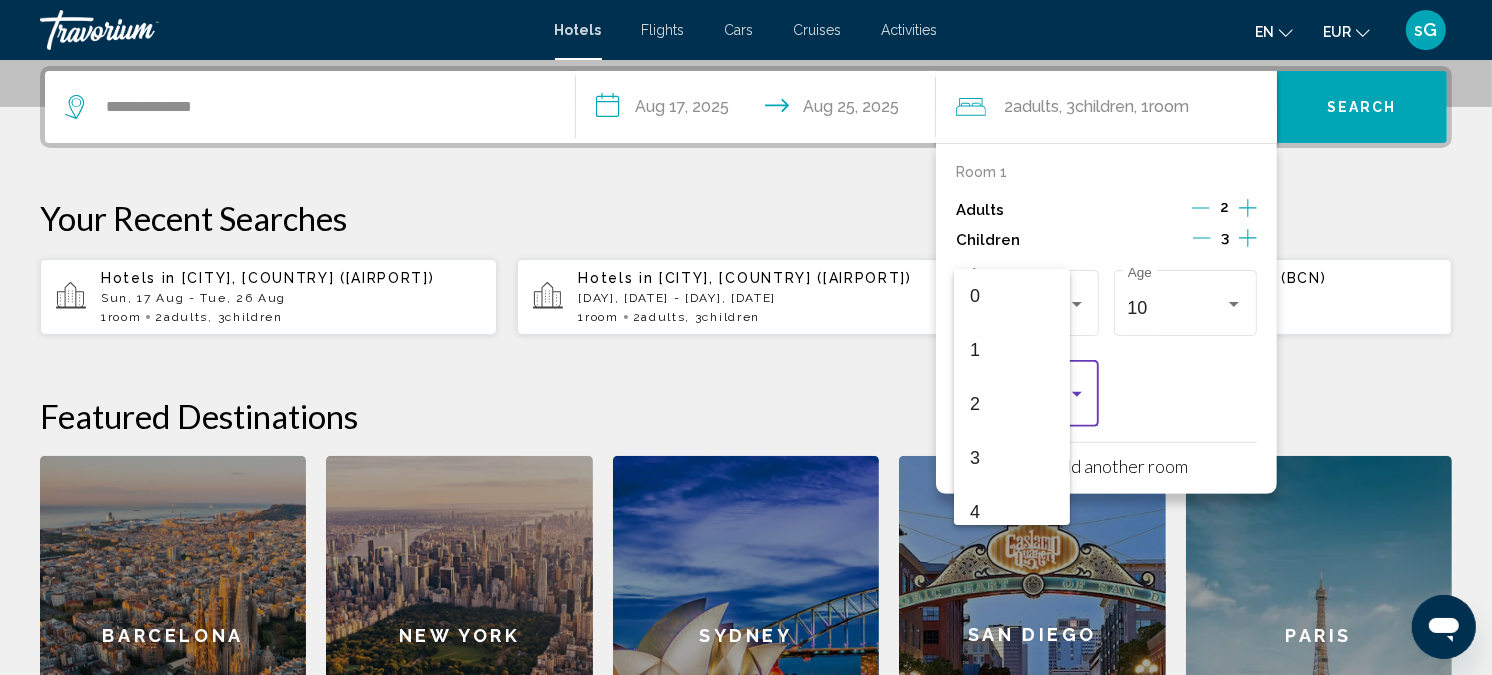 scroll, scrollTop: 438, scrollLeft: 0, axis: vertical 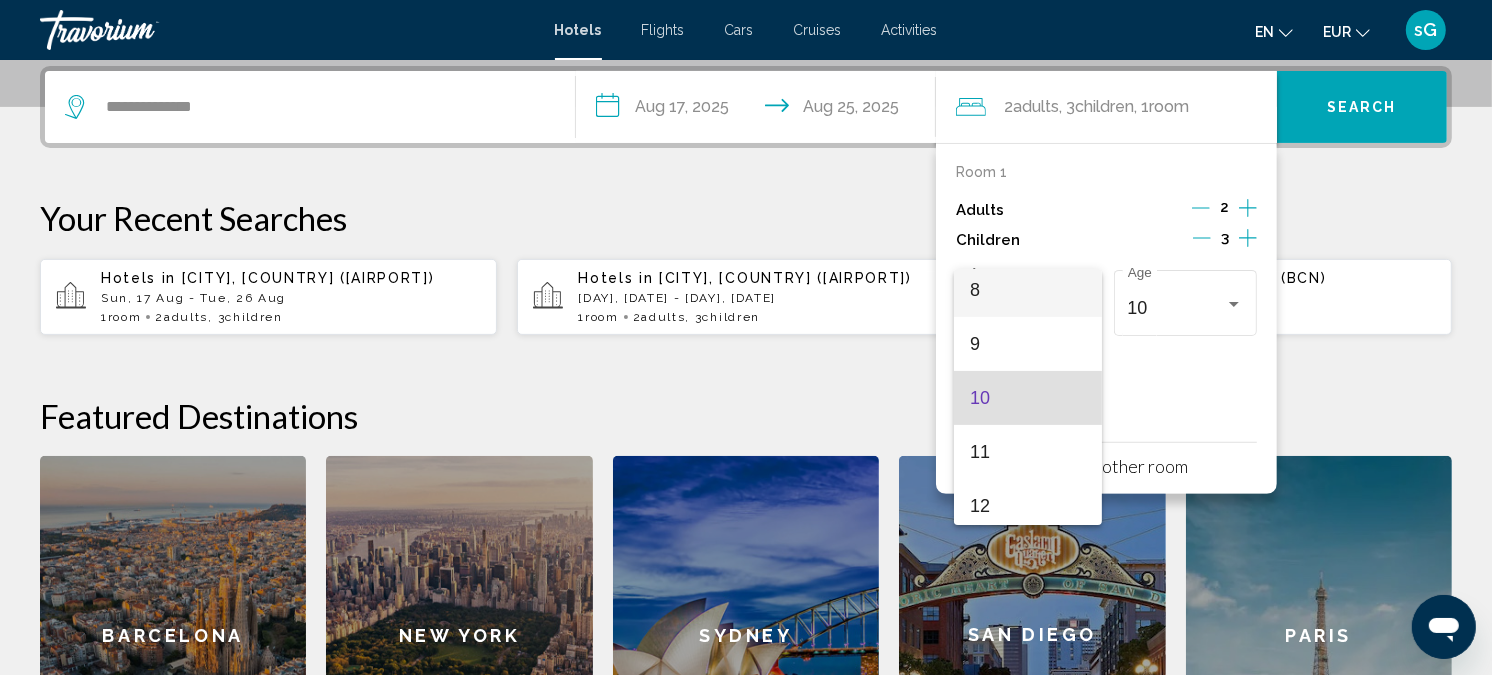 click on "8" at bounding box center [1028, 290] 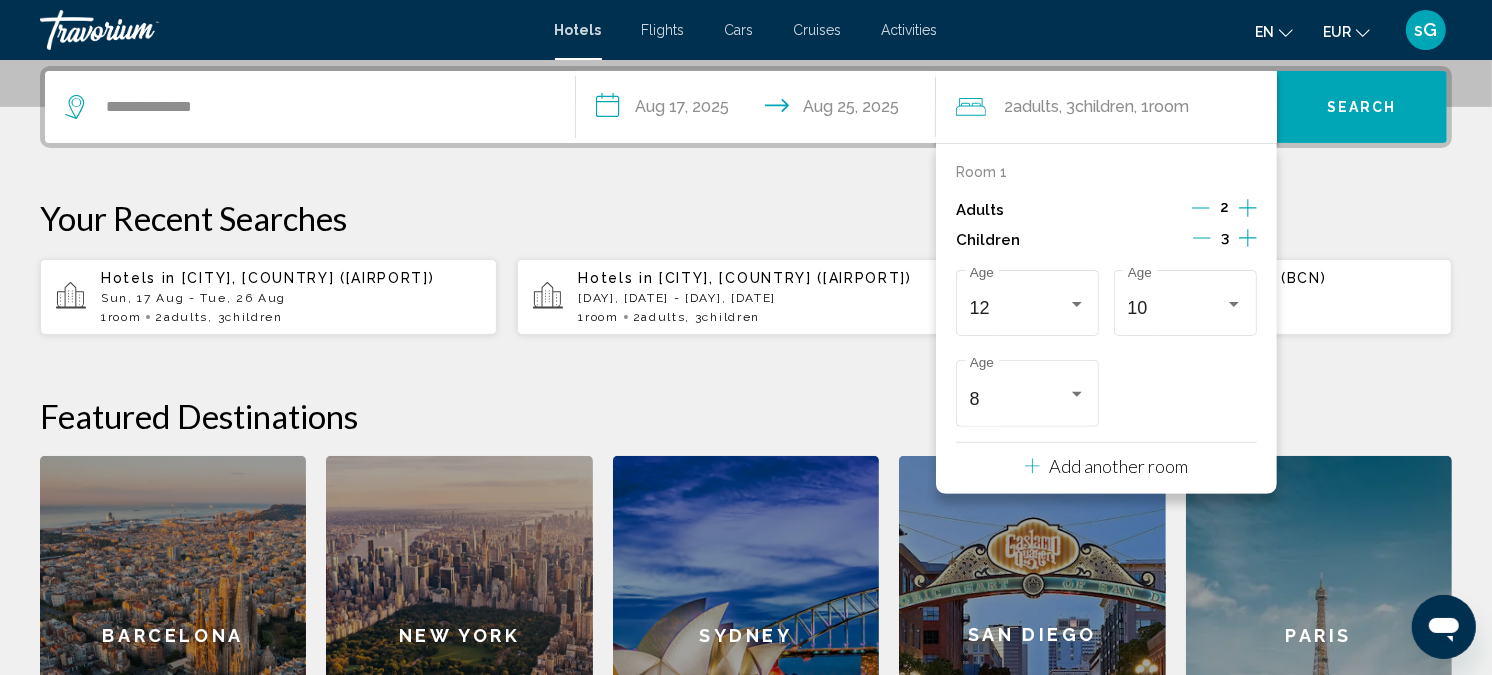 click on "Search" at bounding box center (1362, 107) 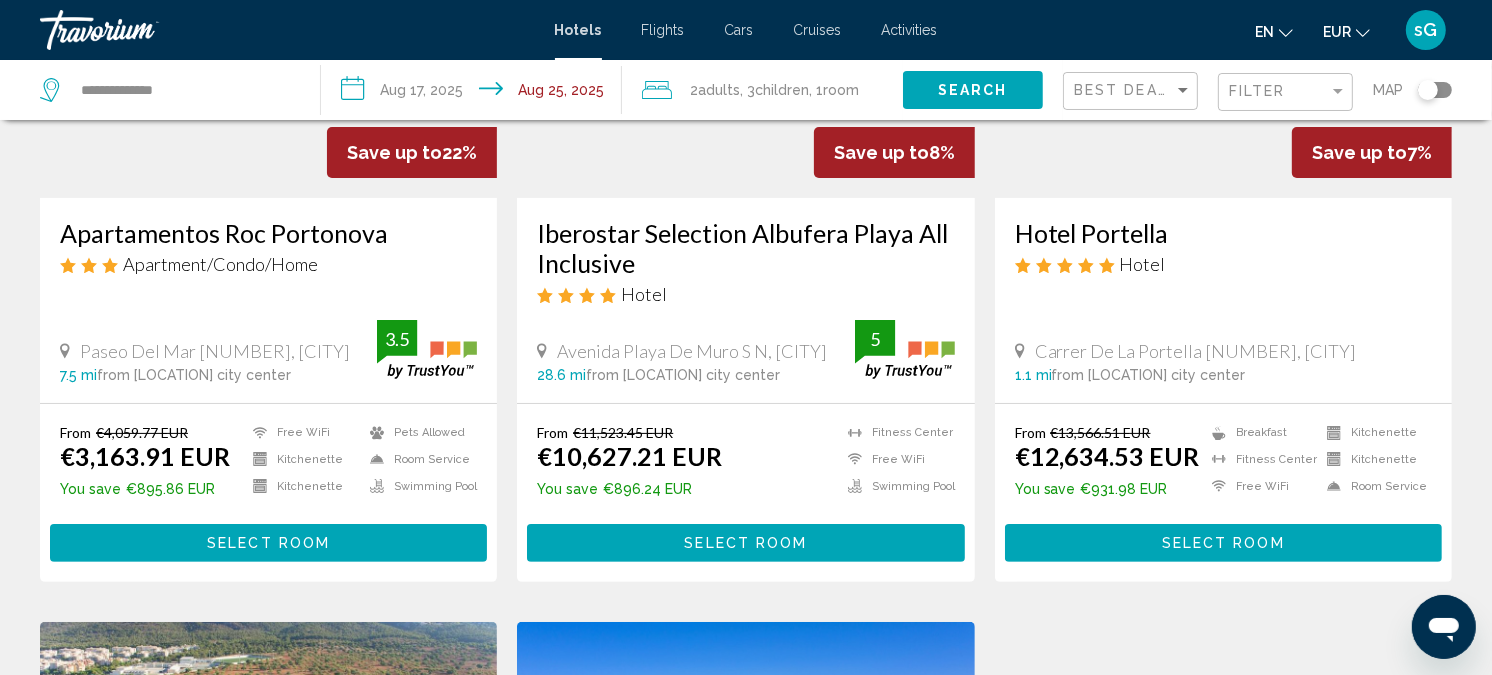 scroll, scrollTop: 333, scrollLeft: 0, axis: vertical 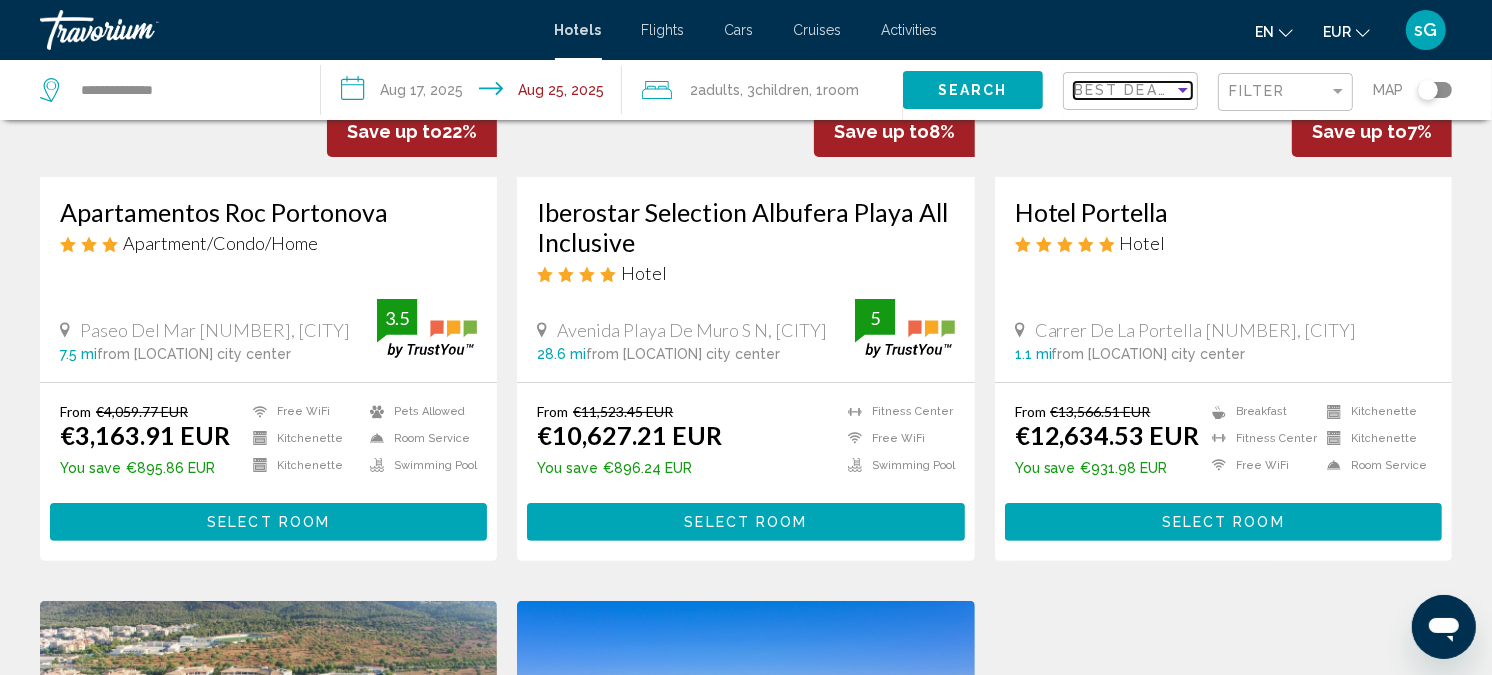 click at bounding box center [1183, 90] 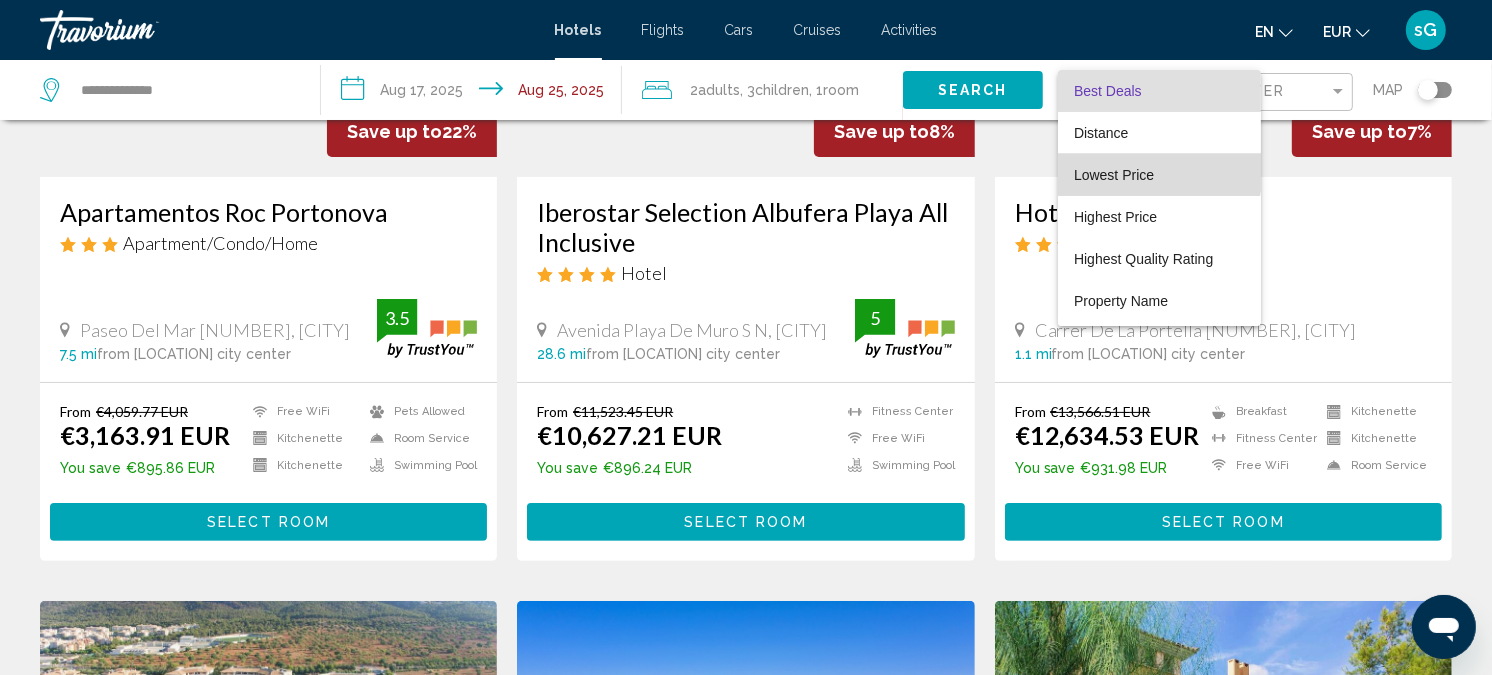 click on "Lowest Price" at bounding box center (1114, 175) 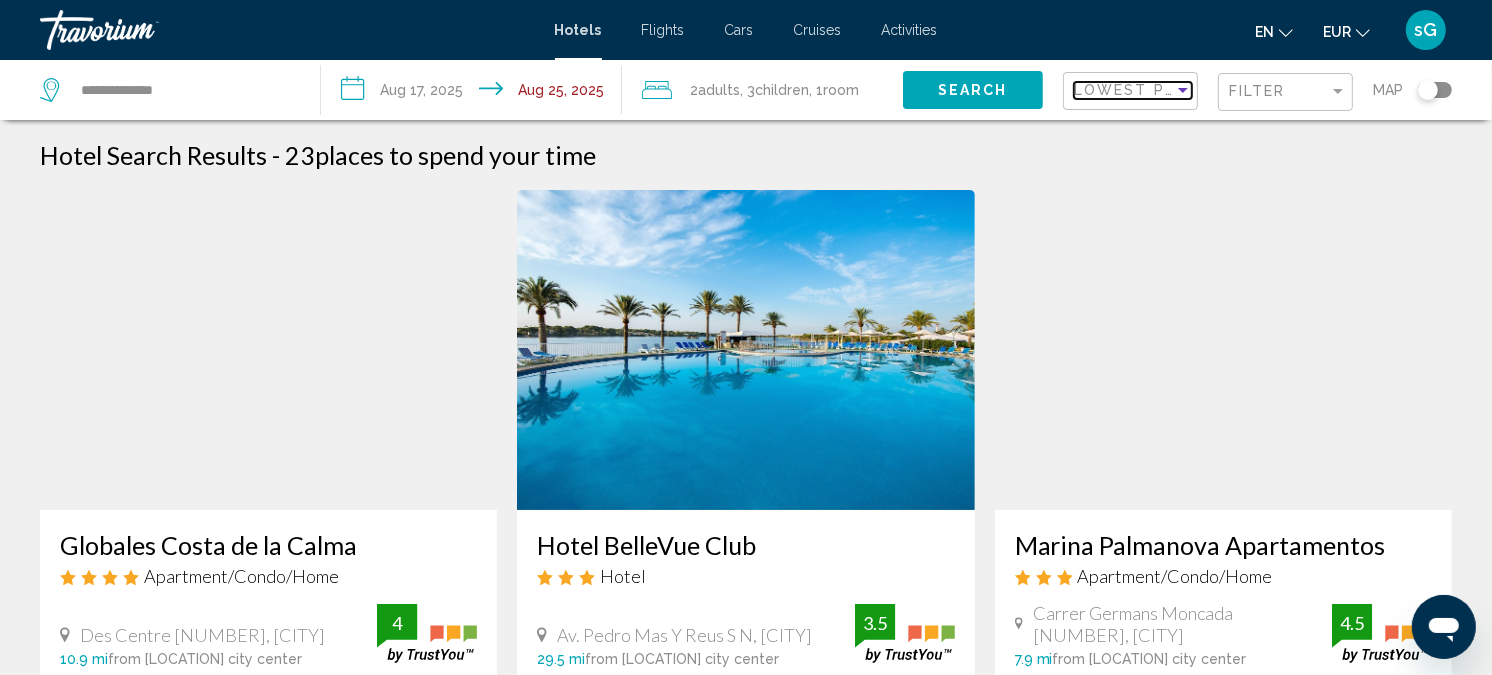 scroll, scrollTop: 222, scrollLeft: 0, axis: vertical 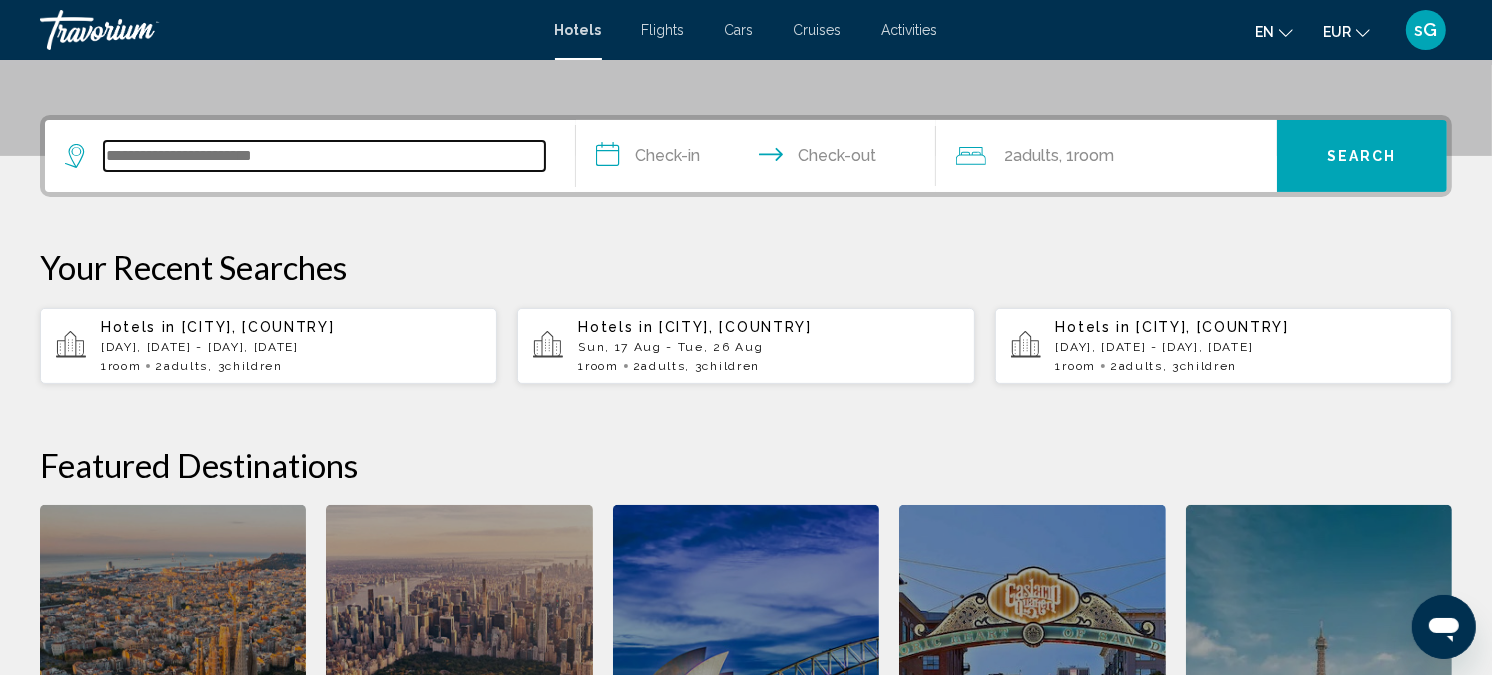 click at bounding box center (324, 156) 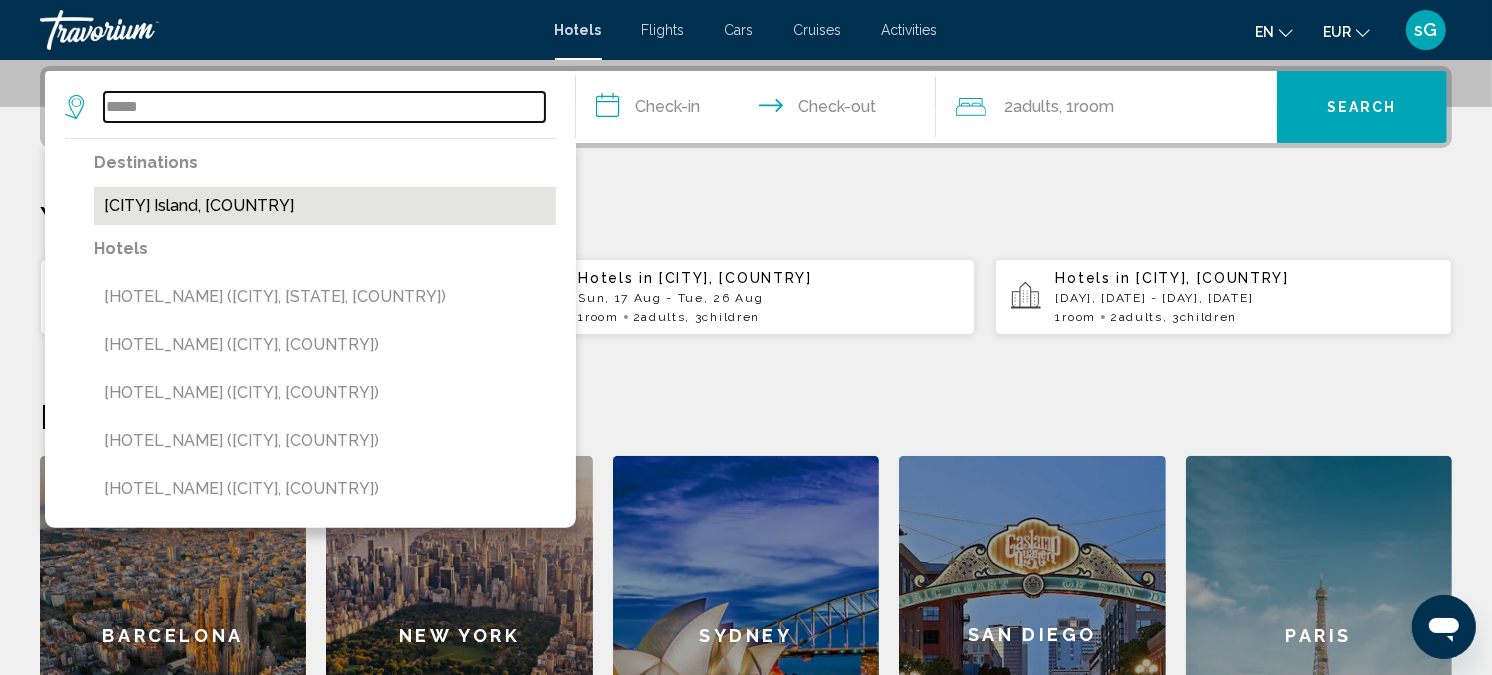 type on "*****" 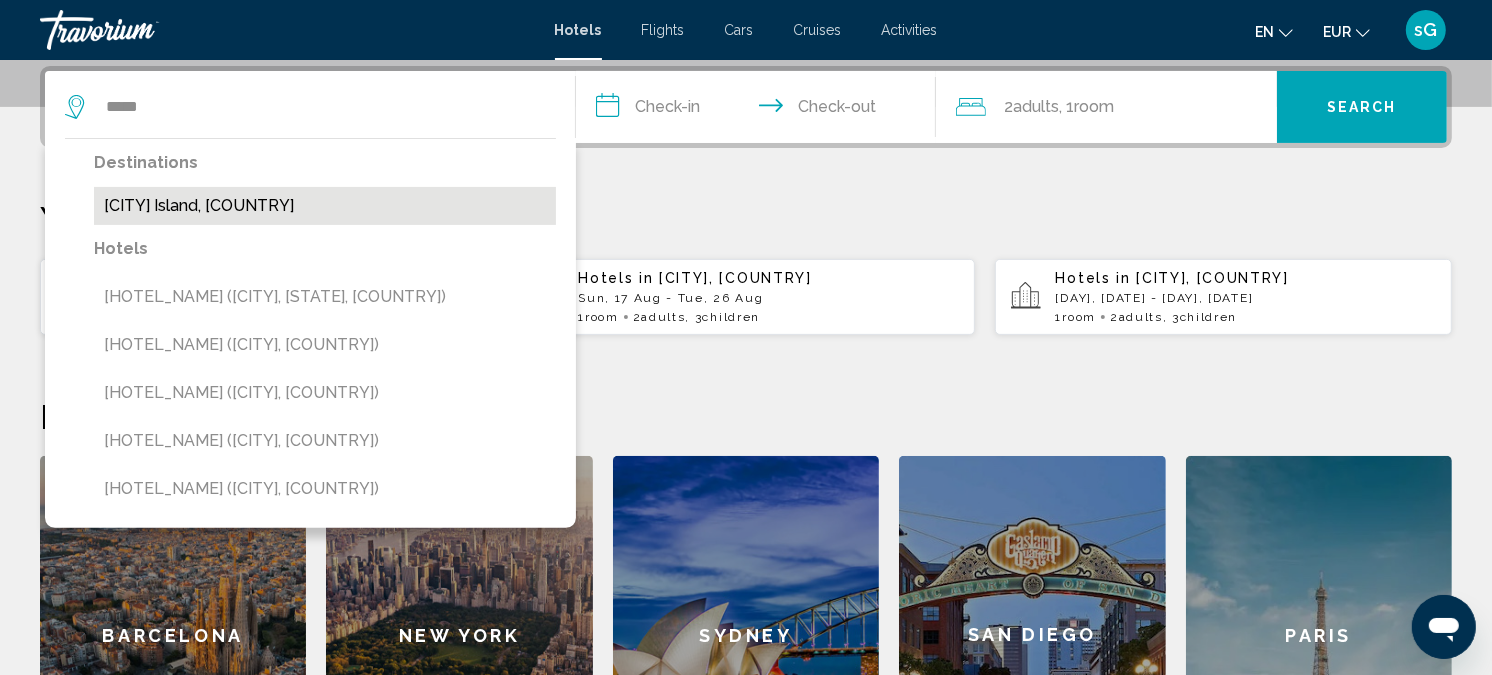 click on "Minorca Island, Spain" at bounding box center [325, 206] 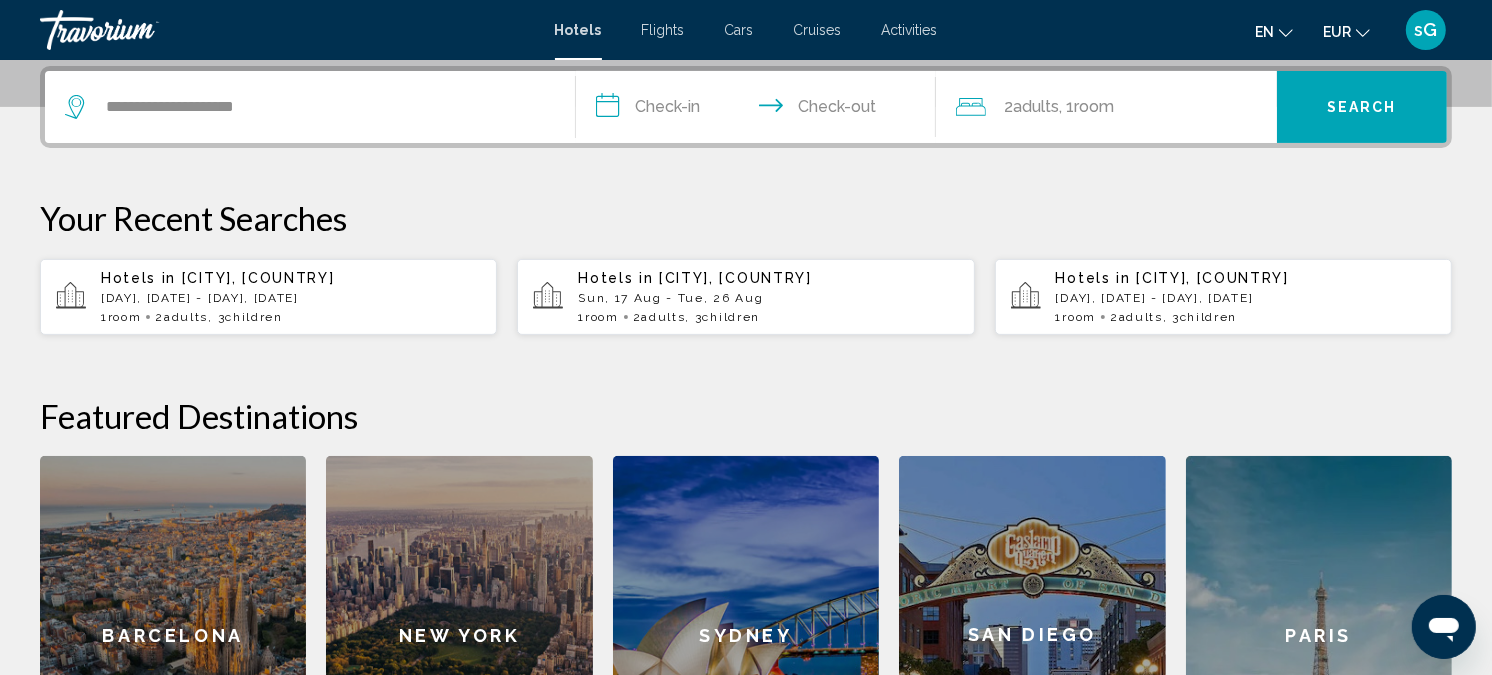 click on "**********" at bounding box center (760, 110) 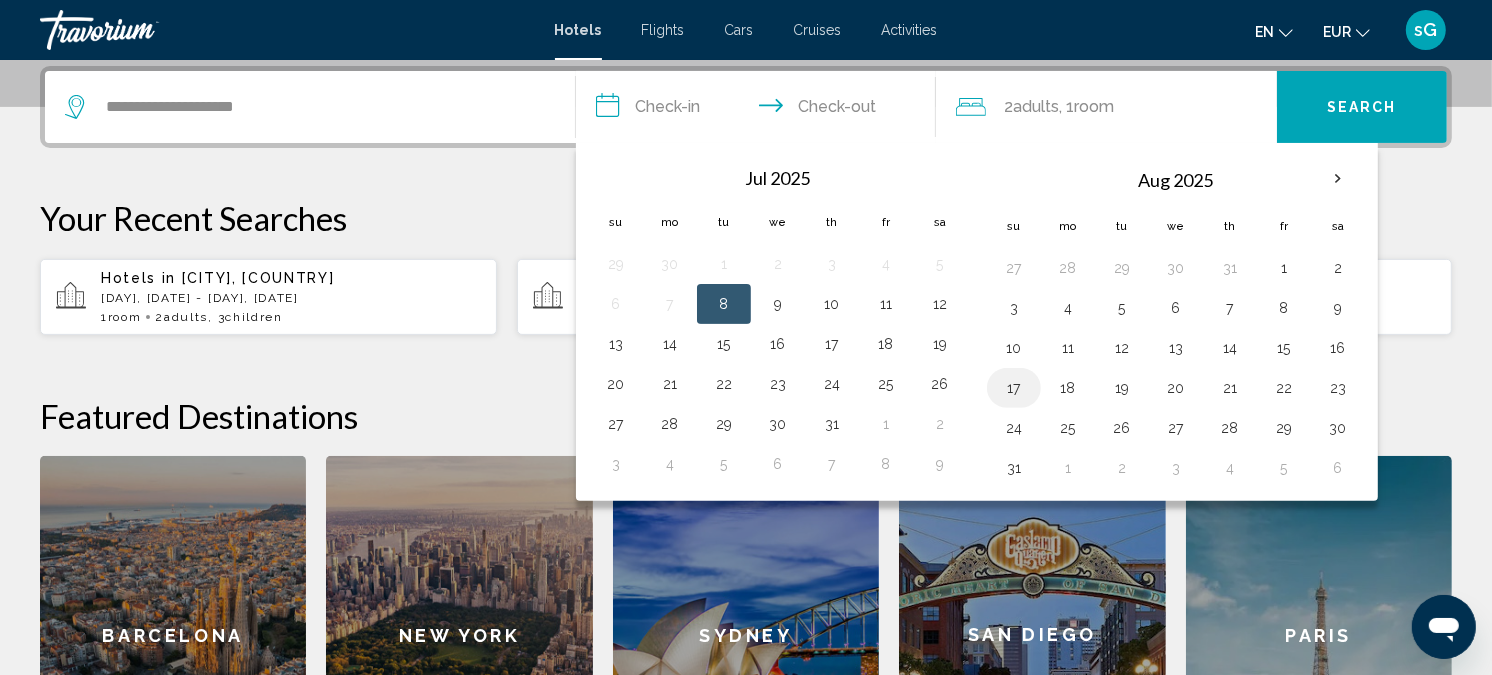 click on "17" at bounding box center (1014, 388) 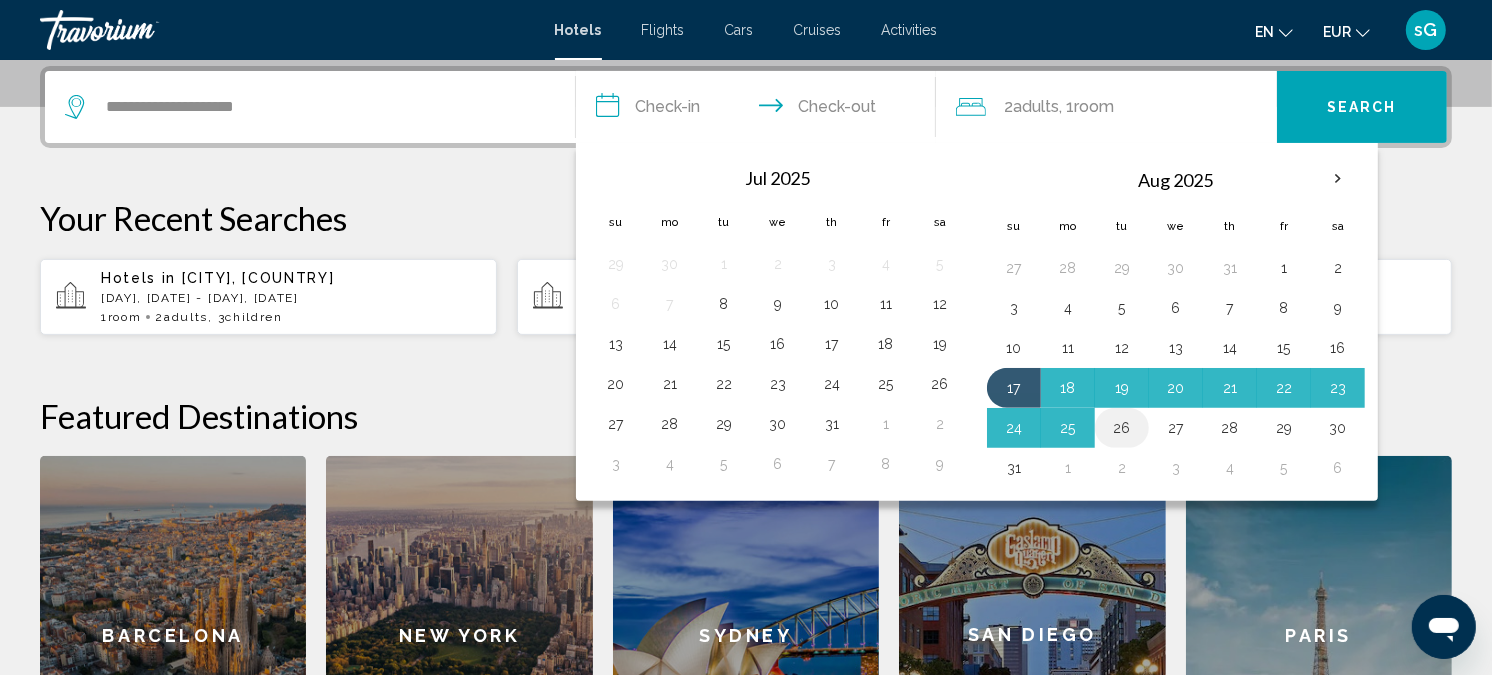 click on "26" at bounding box center [1122, 428] 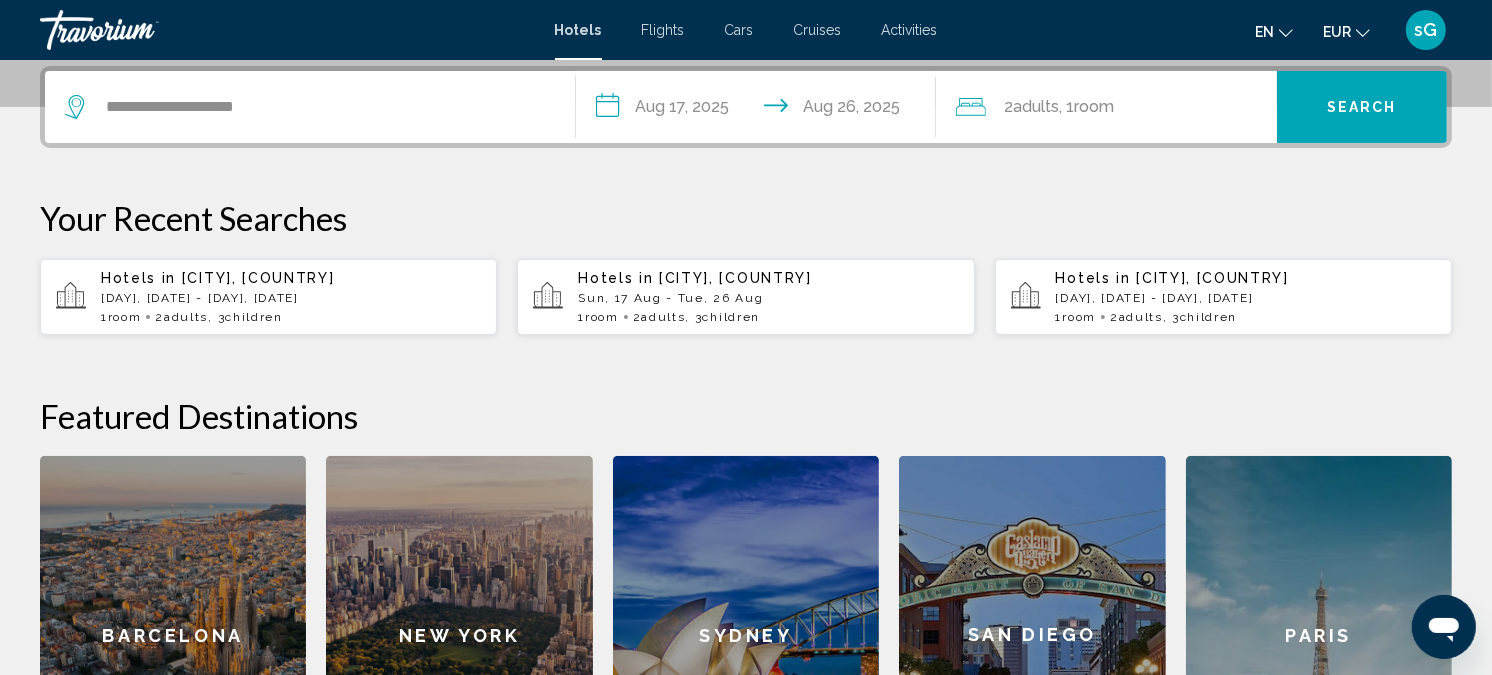 click on "Adults" at bounding box center (1036, 106) 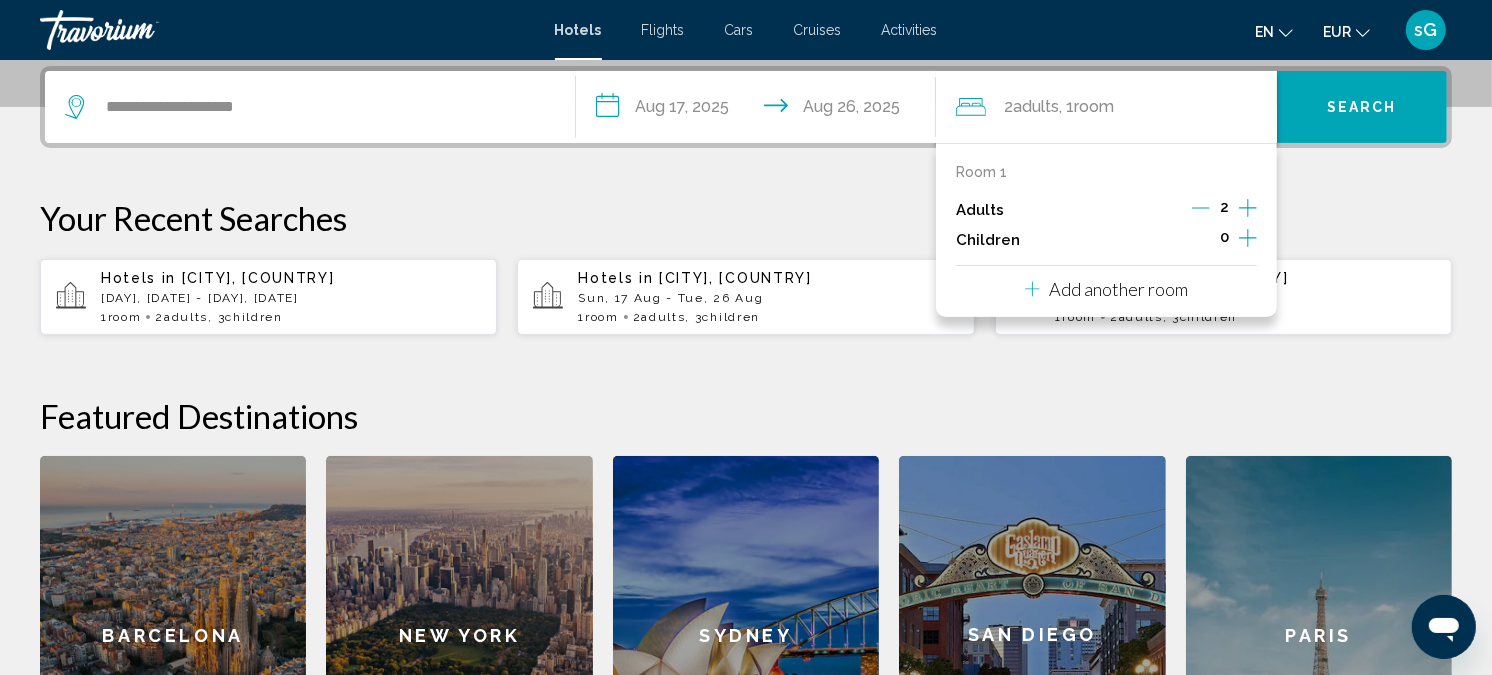 click at bounding box center [1248, 238] 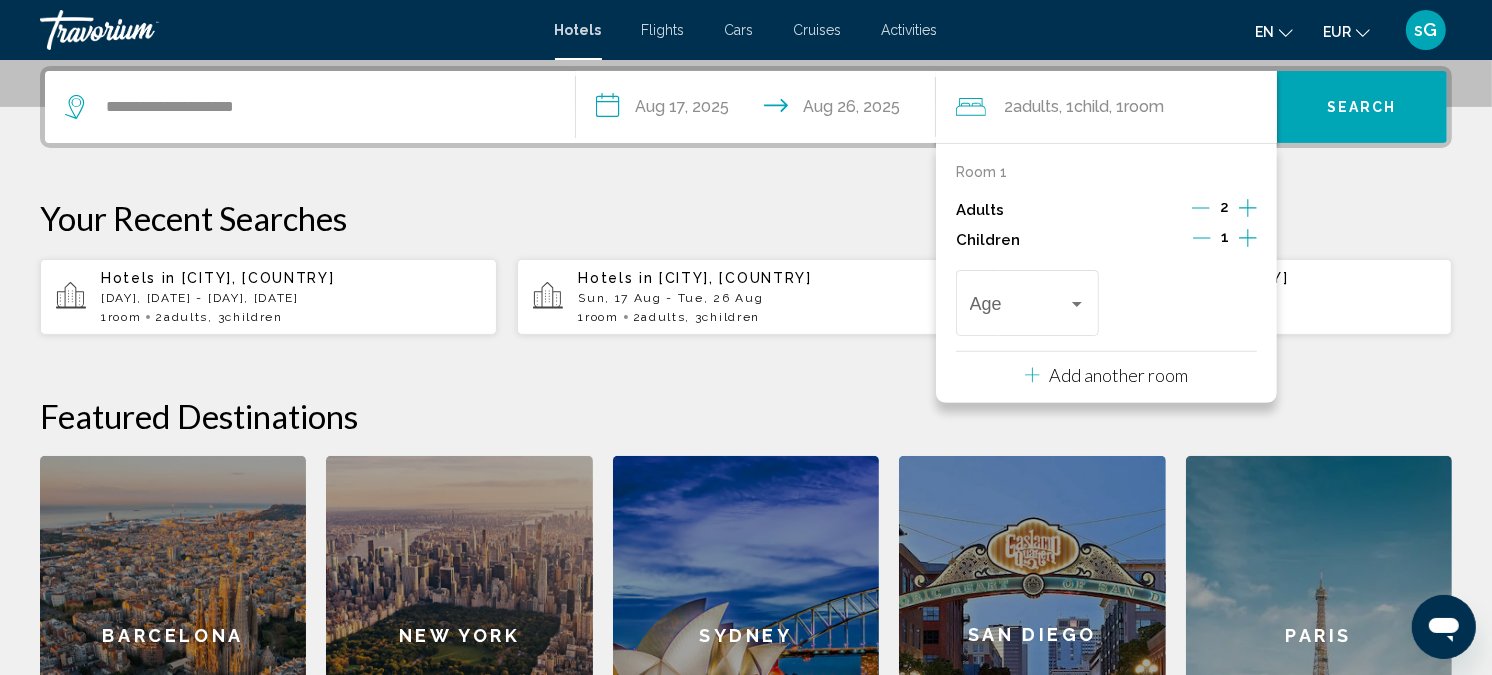 click at bounding box center (1248, 238) 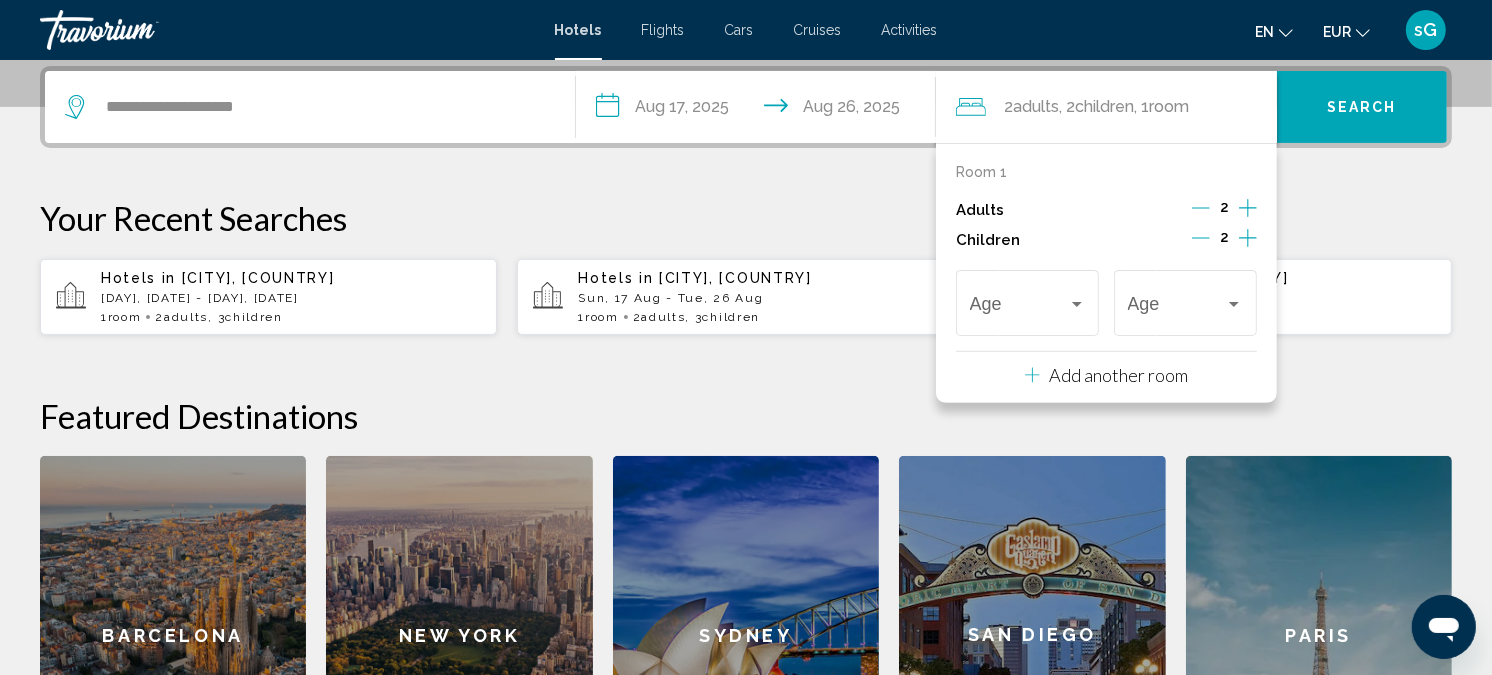 click at bounding box center (1248, 238) 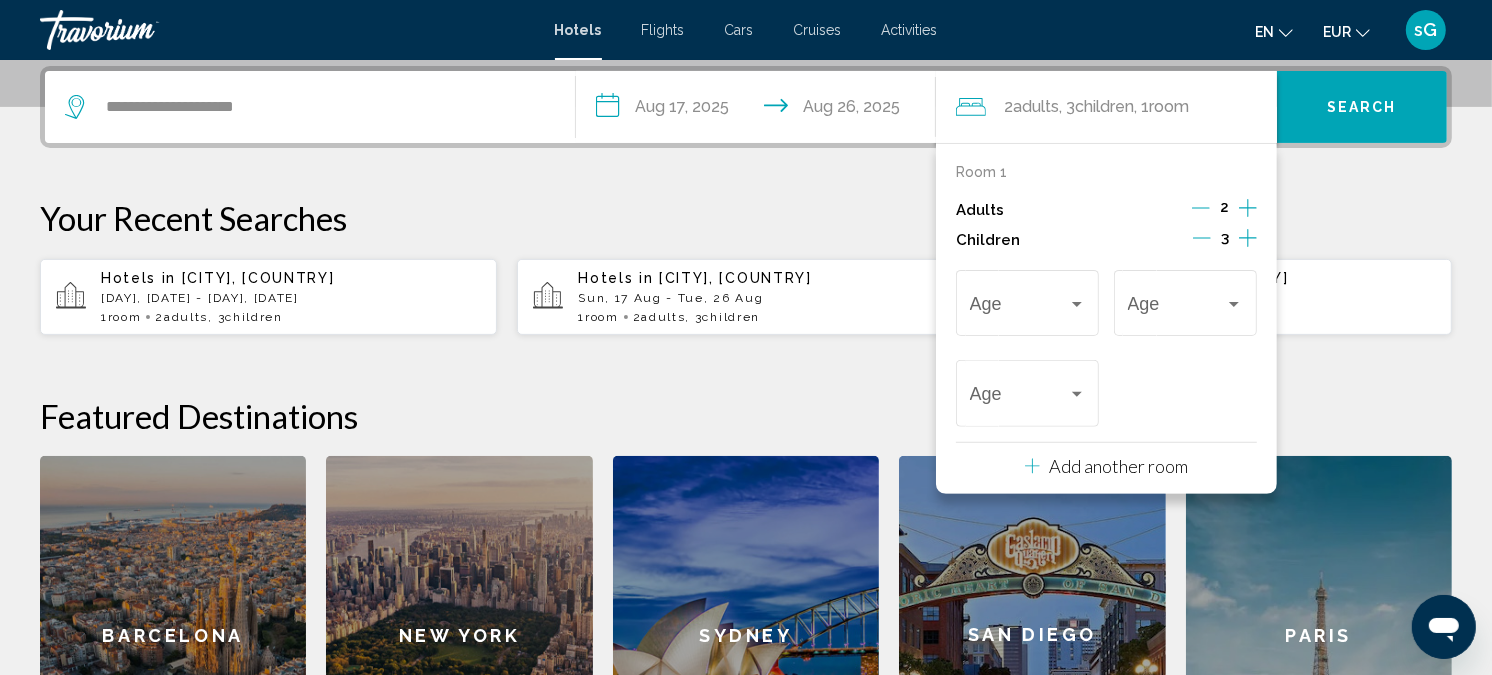 click on "Hotels Flights Cars Cruises Activities Hotels Flights Cars Cruises Activities en
English Español Français Italiano Português русский EUR
USD ($) MXN (Mex$) CAD (Can$) GBP (£) EUR (€) AUD (A$) NZD (NZ$) CNY (CN¥) sG Login" at bounding box center [746, 30] 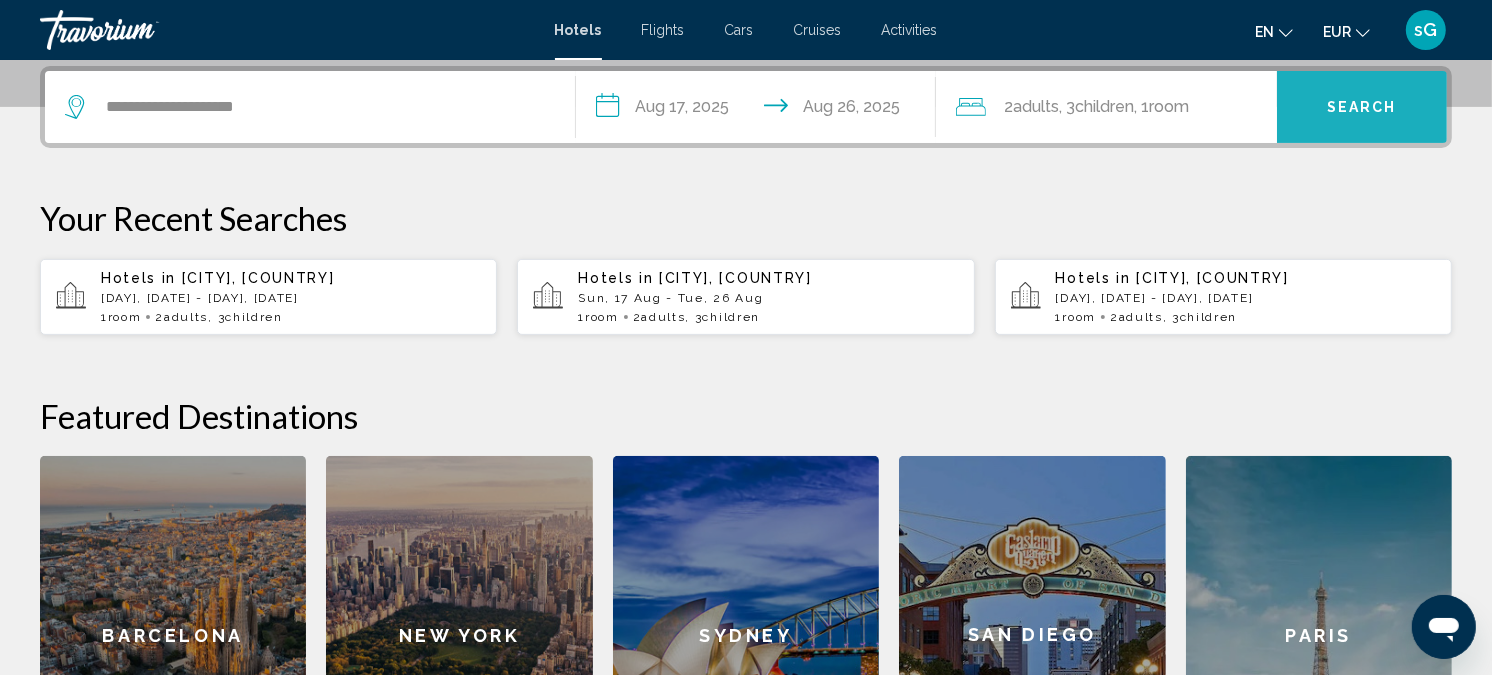 click on "Search" at bounding box center [1362, 108] 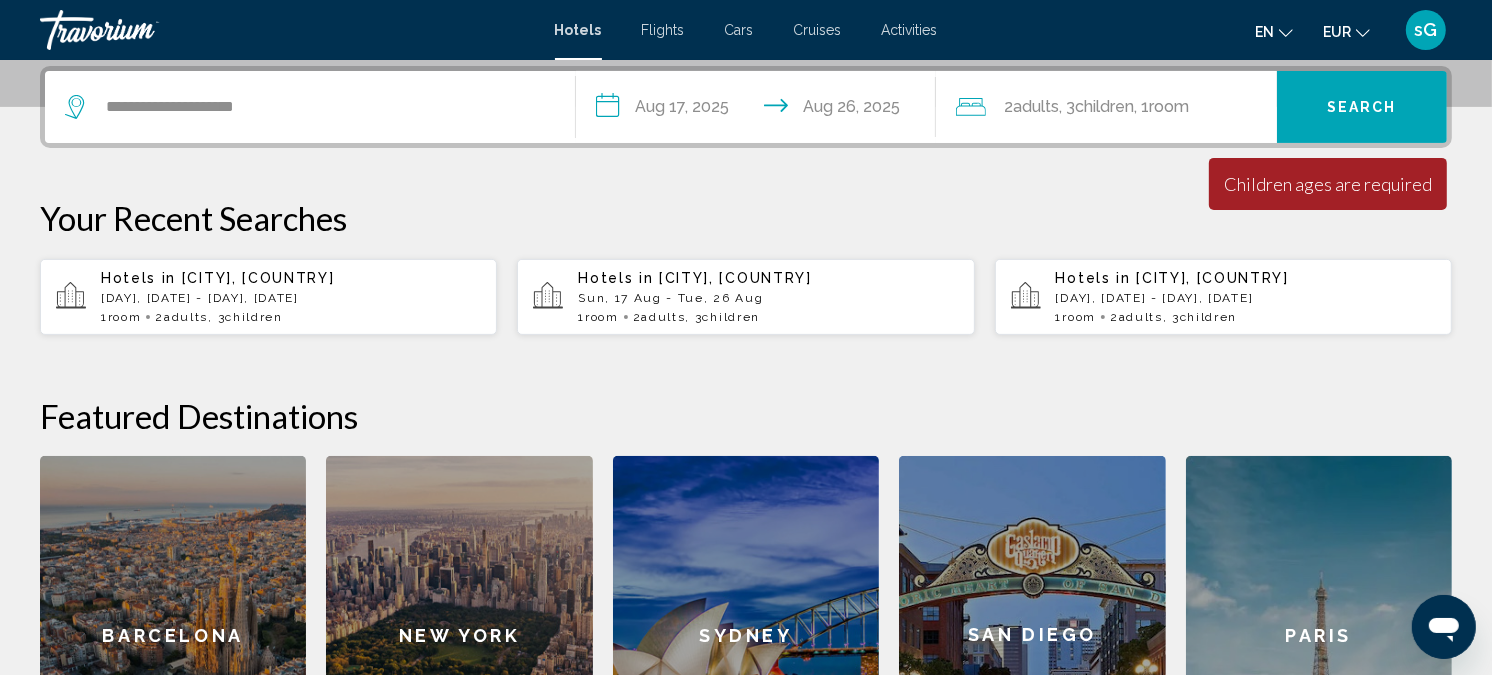 click on ", 3  Child Children" at bounding box center (1096, 107) 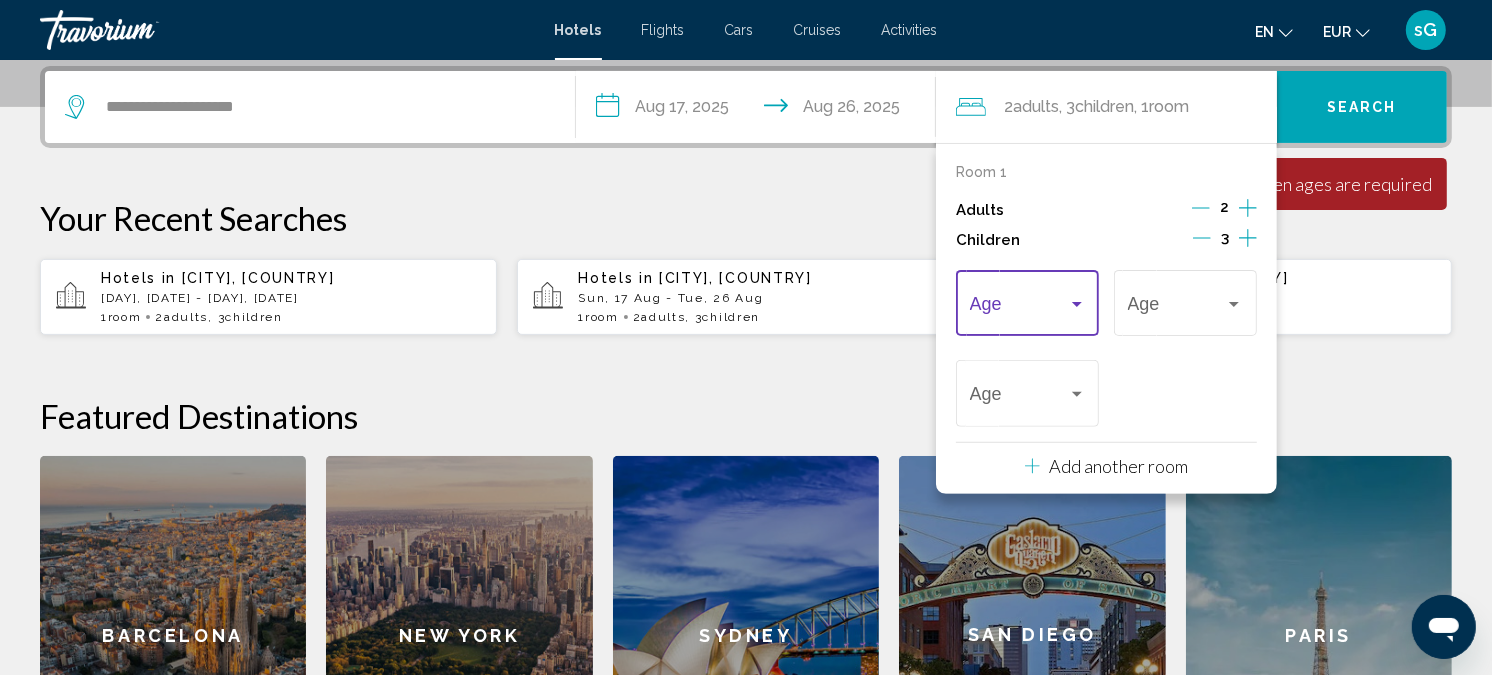 click at bounding box center (1019, 308) 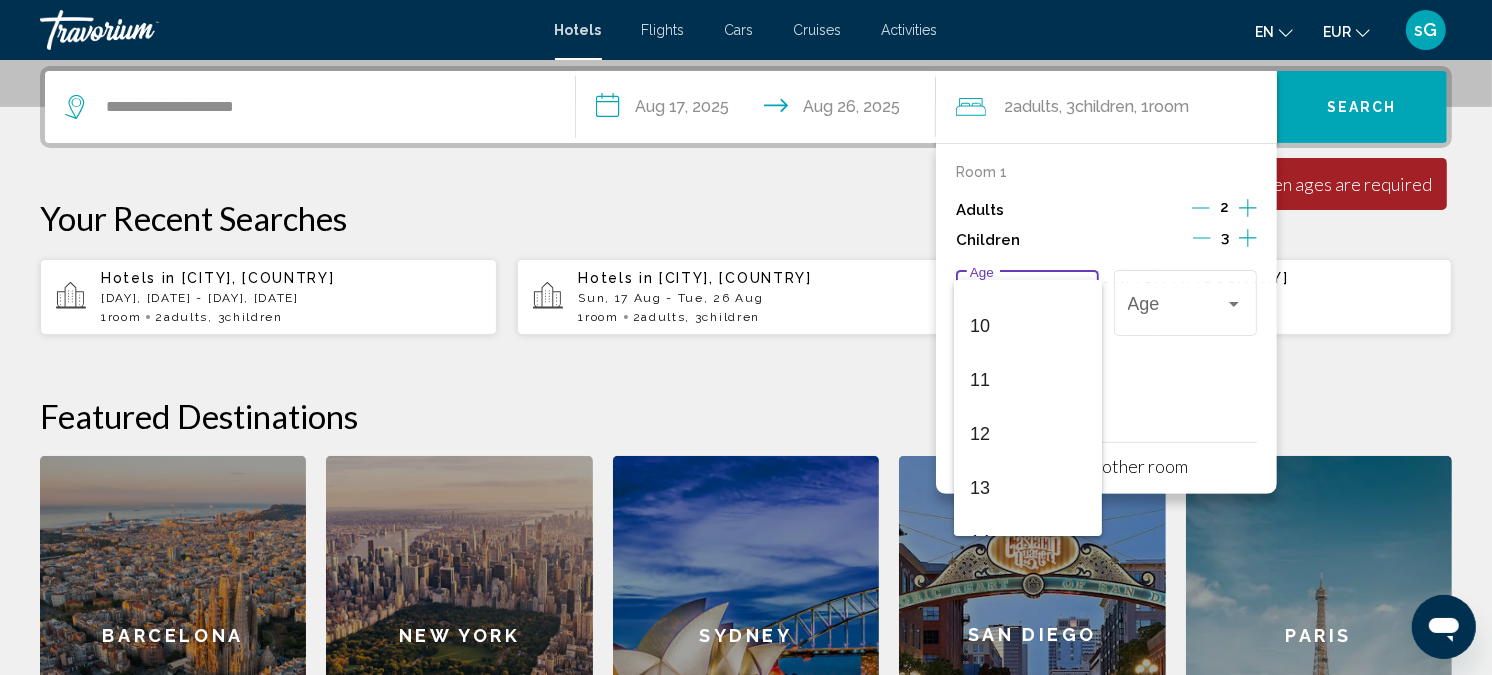 scroll, scrollTop: 555, scrollLeft: 0, axis: vertical 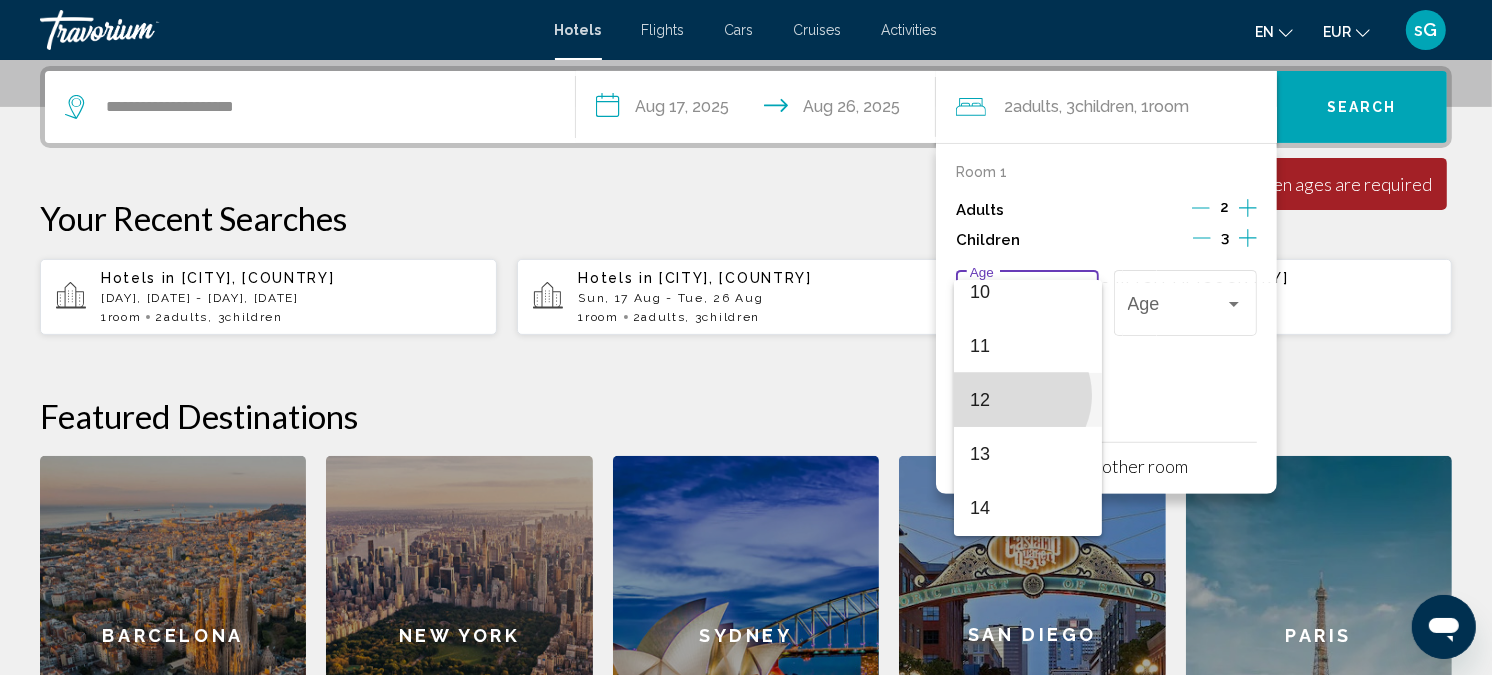 click on "12" at bounding box center (1028, 400) 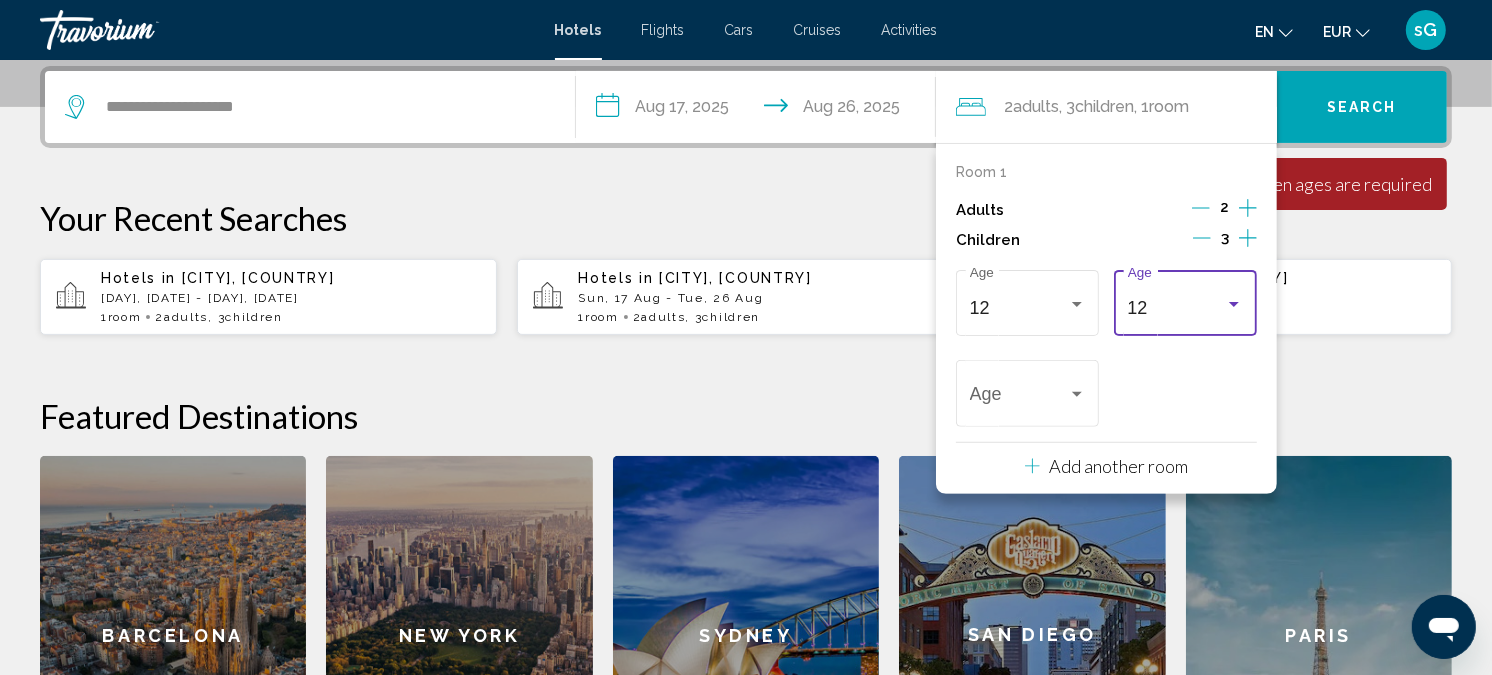 click on "12" at bounding box center (1177, 308) 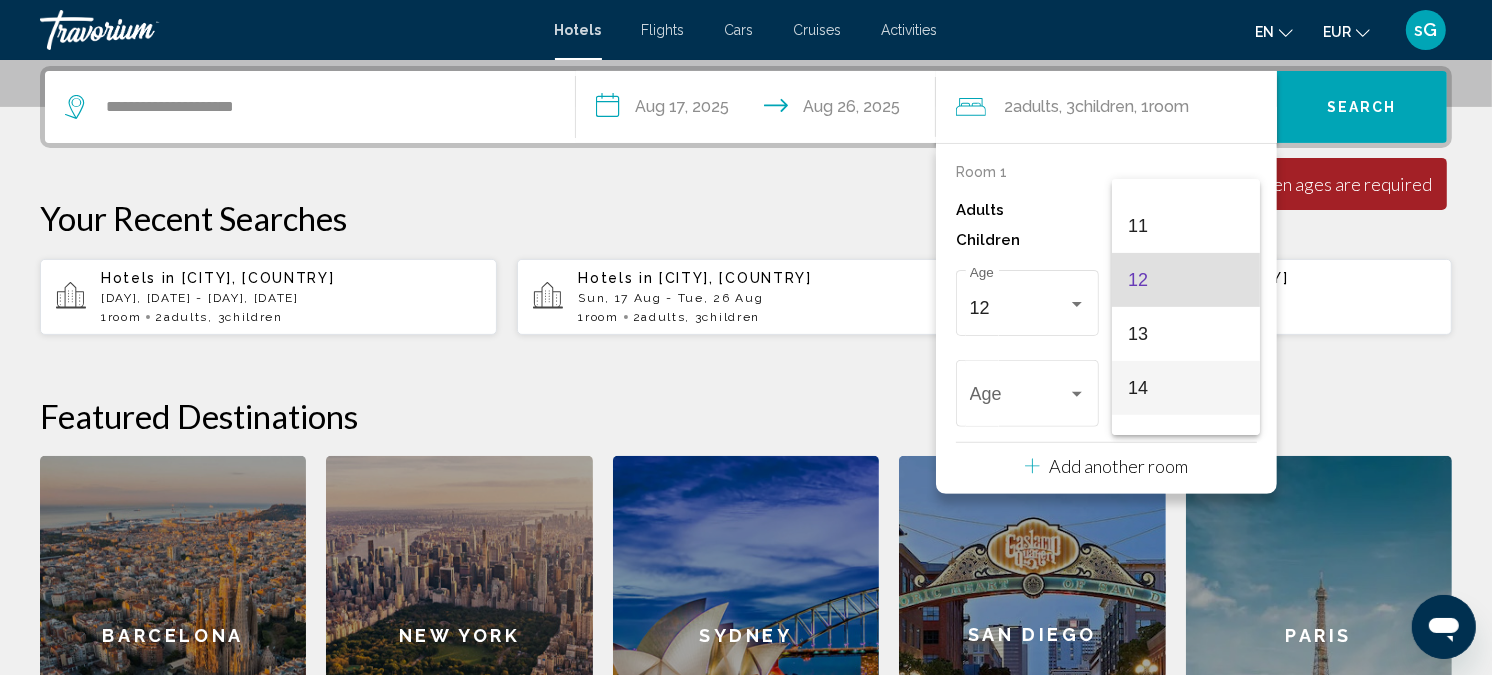scroll, scrollTop: 435, scrollLeft: 0, axis: vertical 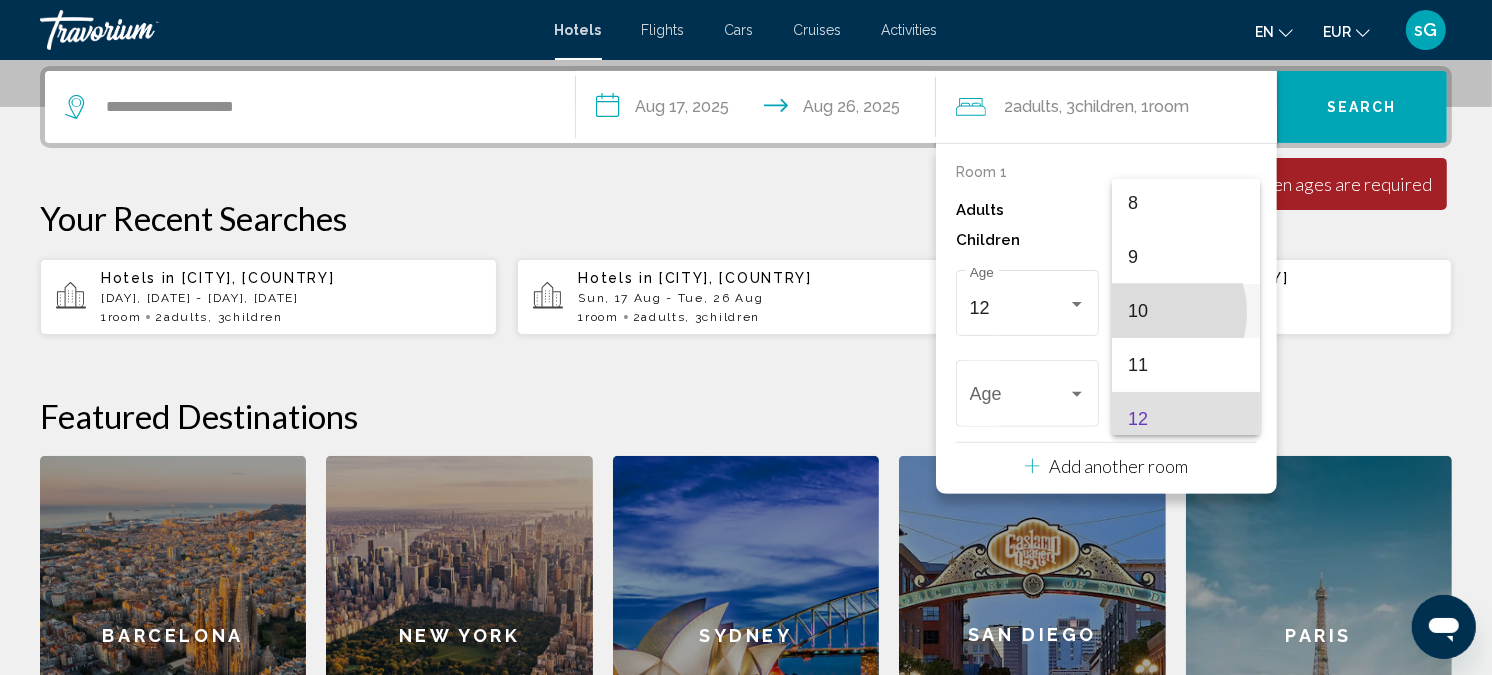 click on "10" at bounding box center [1186, 311] 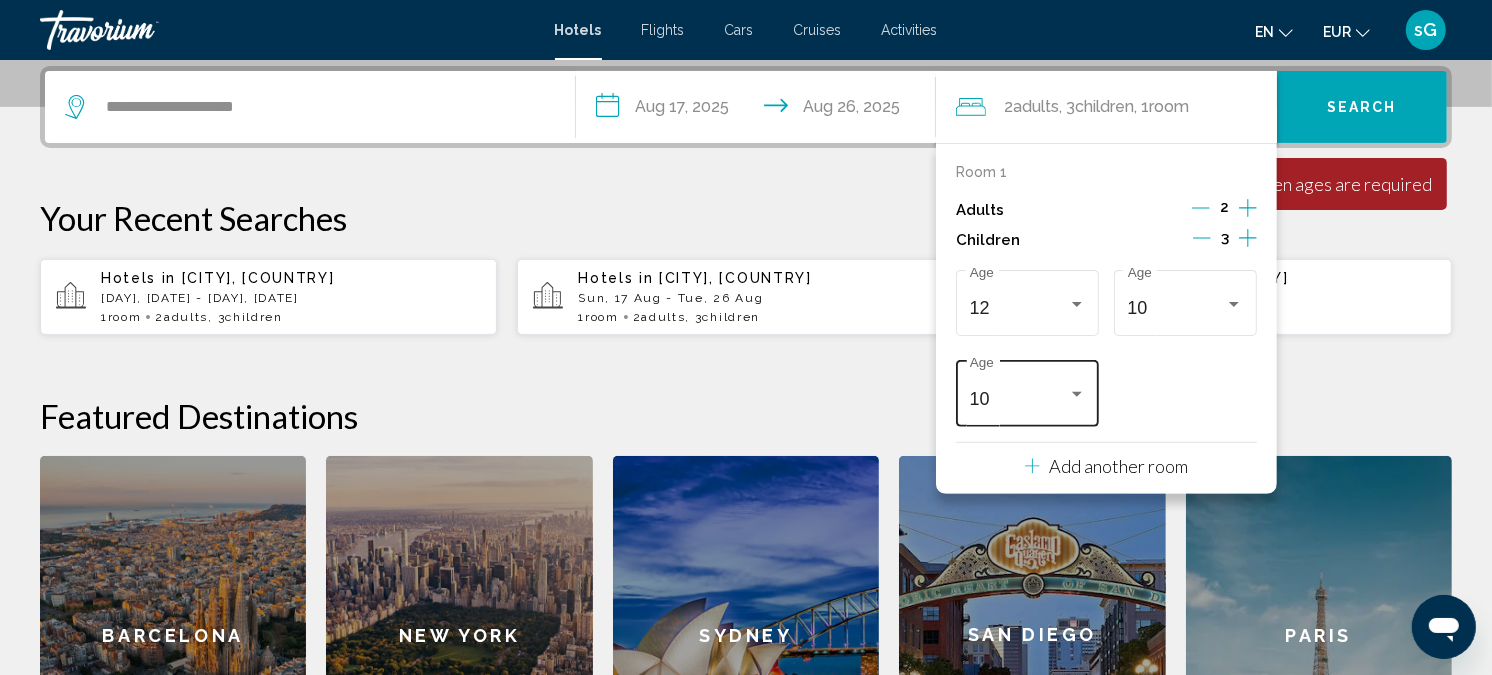 click on "10 Age" at bounding box center [1028, 391] 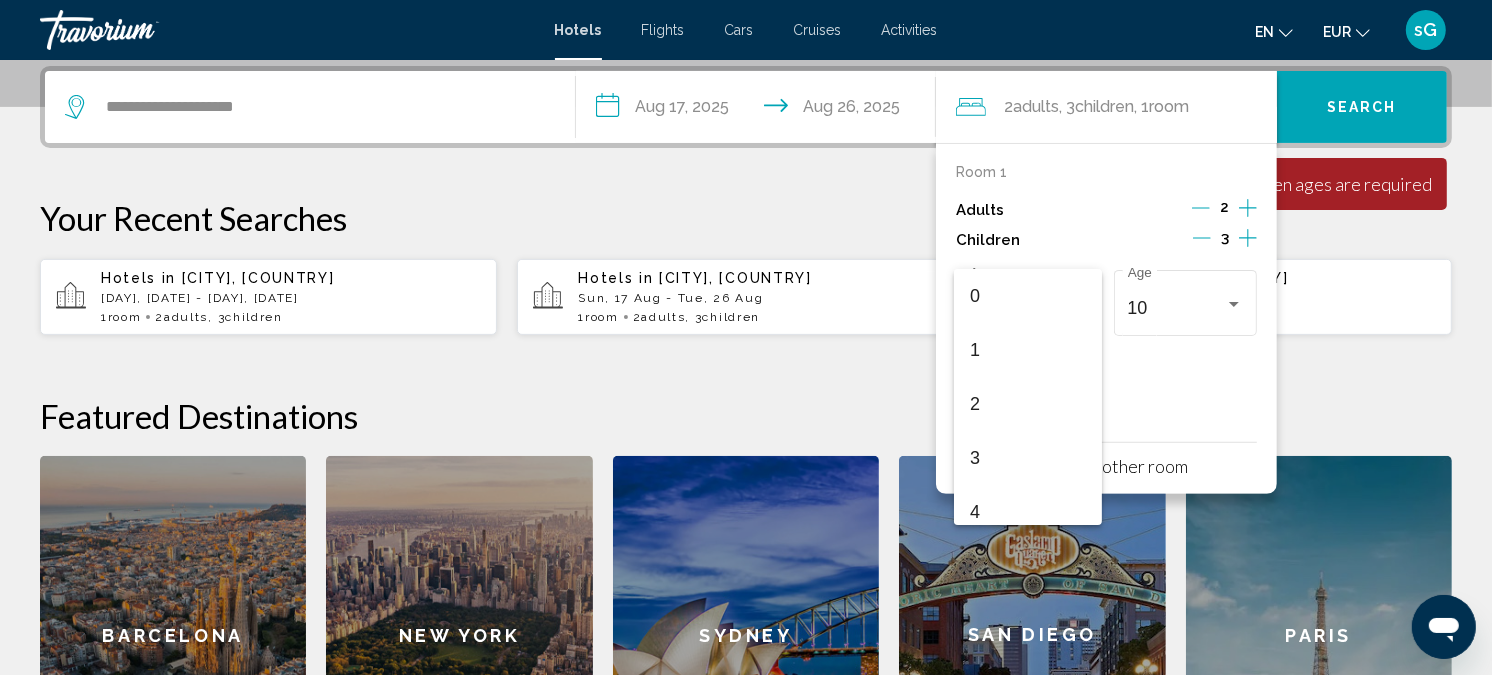 scroll, scrollTop: 438, scrollLeft: 0, axis: vertical 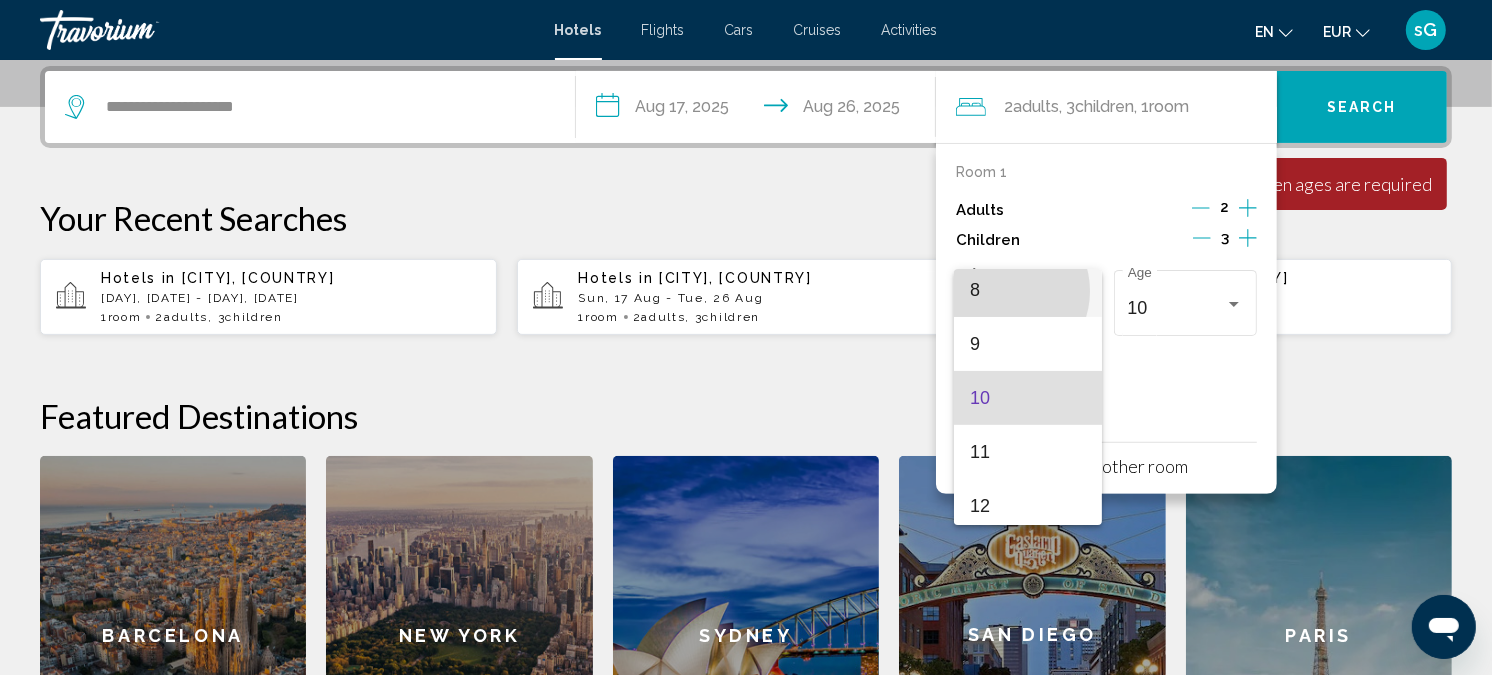 click on "8" at bounding box center (1028, 290) 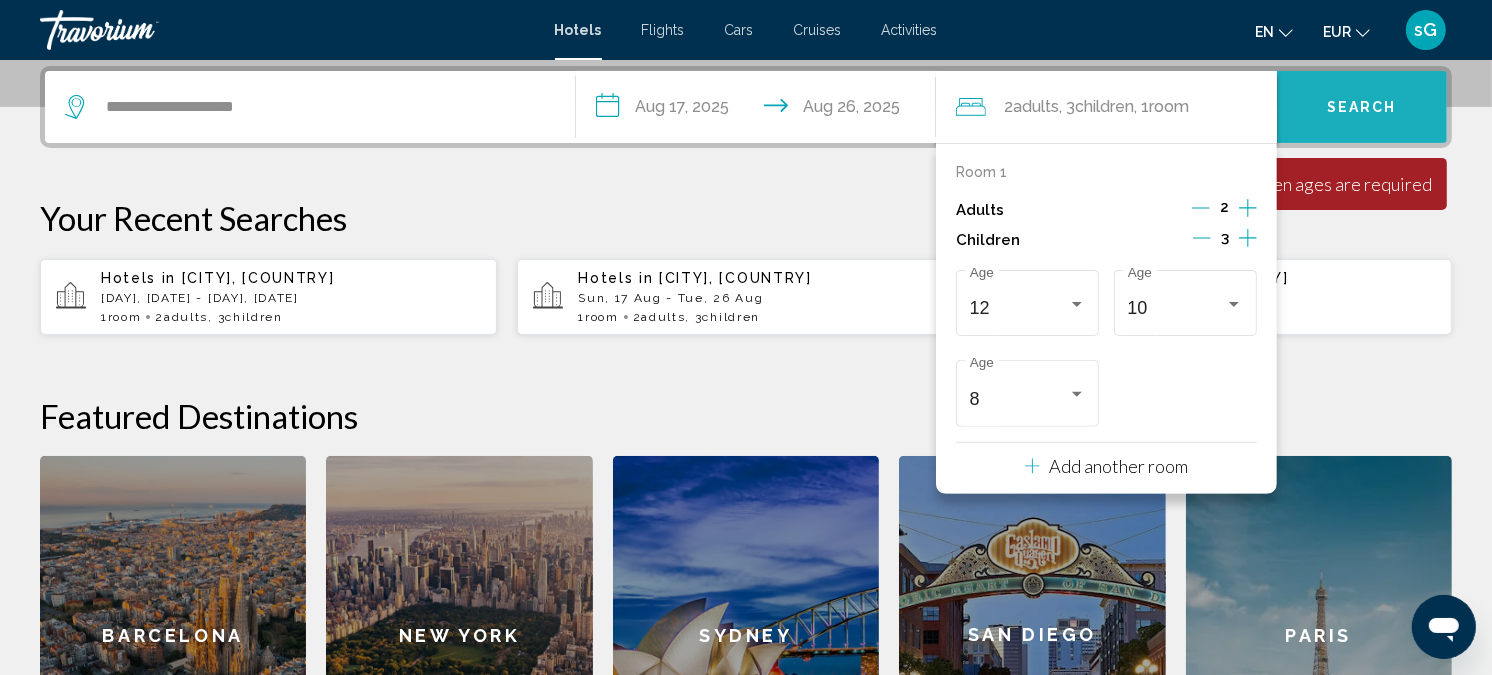 click on "Search" at bounding box center (1362, 108) 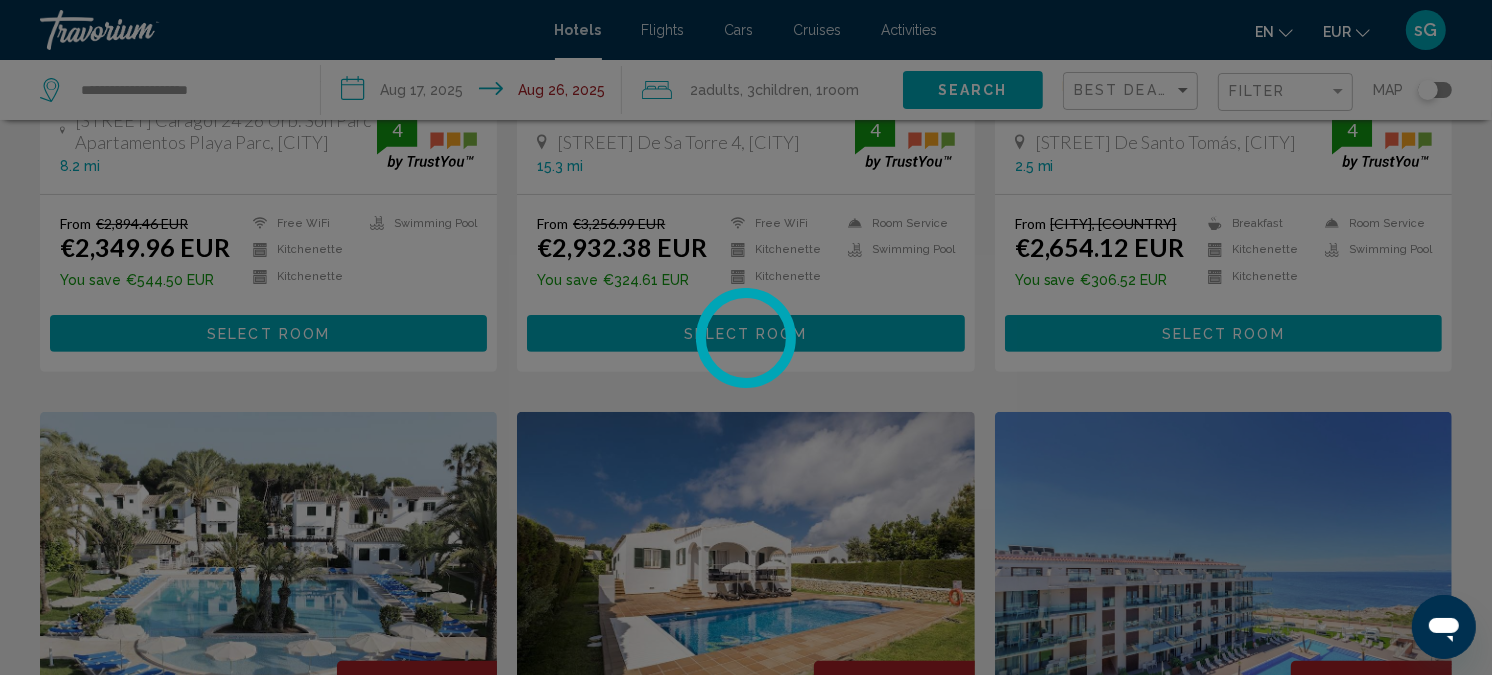 scroll, scrollTop: 0, scrollLeft: 0, axis: both 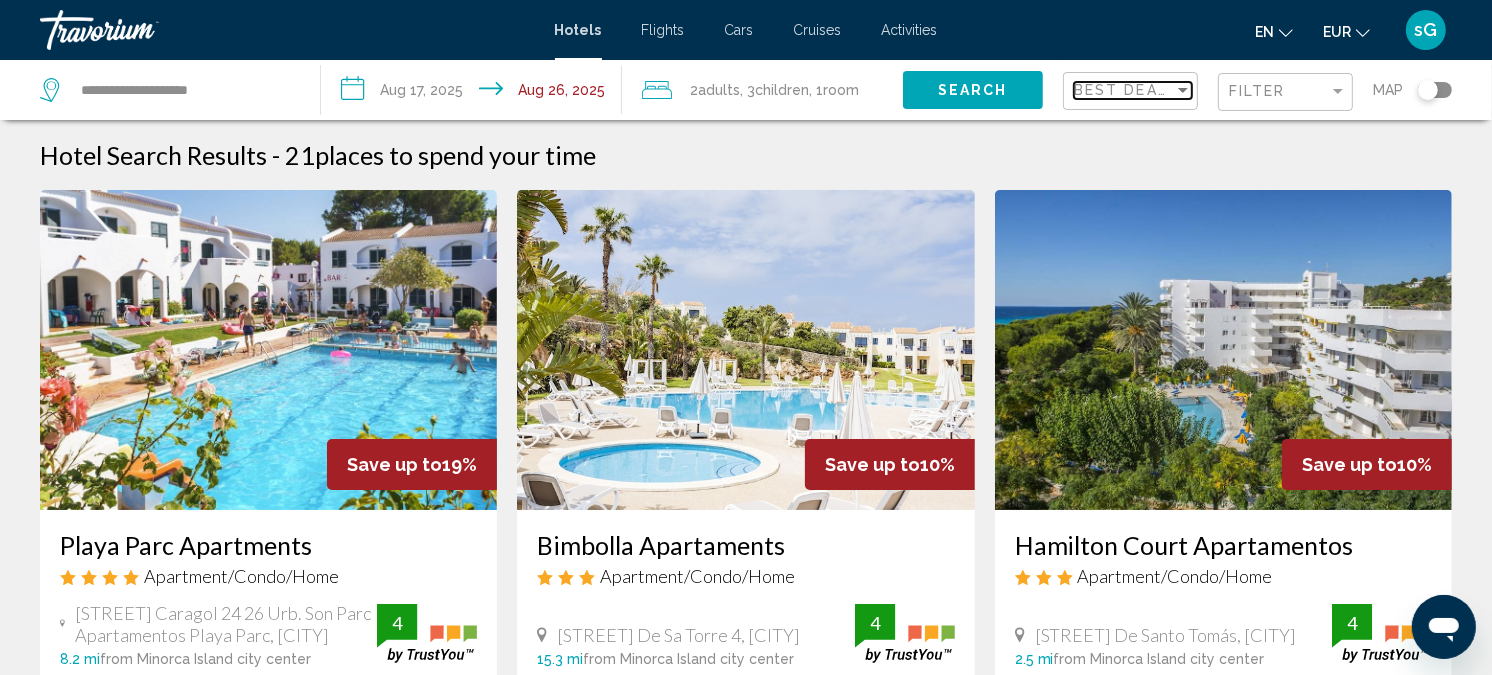 click on "Best Deals" at bounding box center (1126, 90) 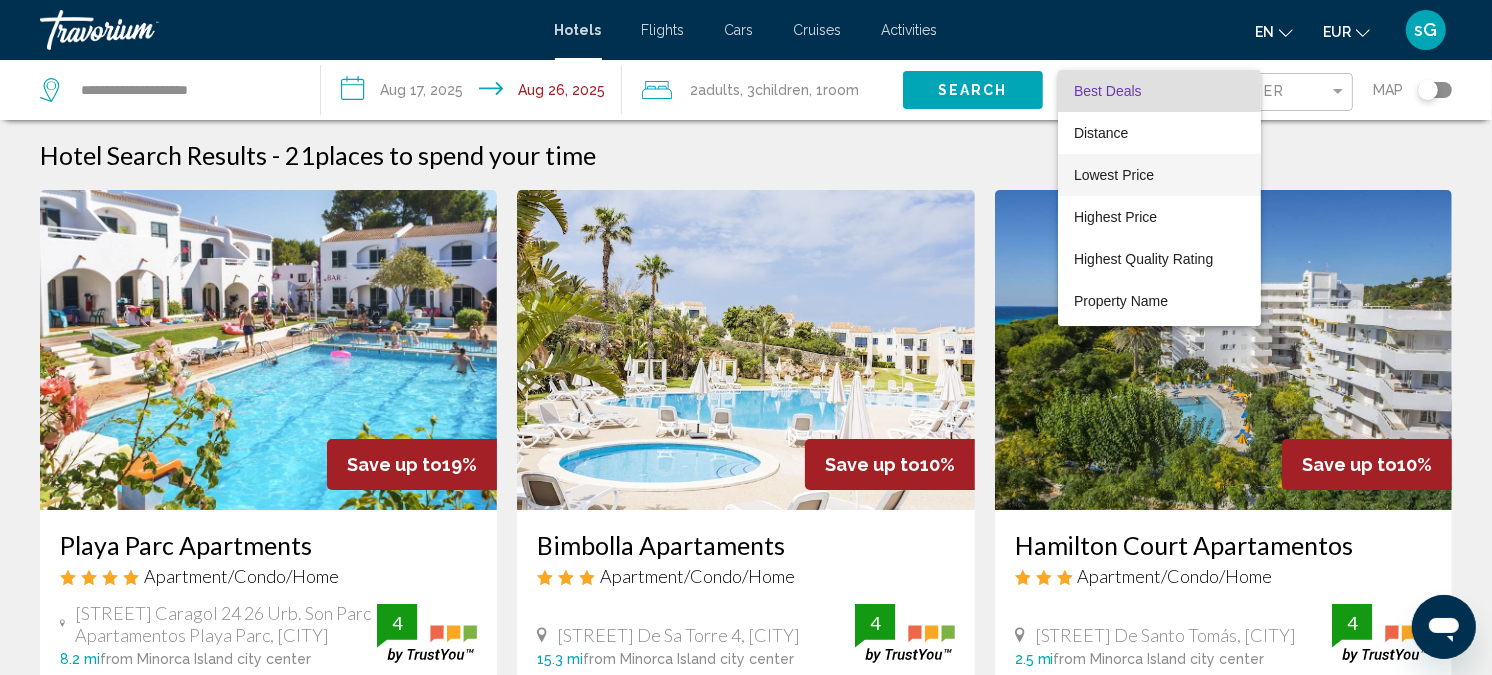 click on "Lowest Price" at bounding box center (1114, 175) 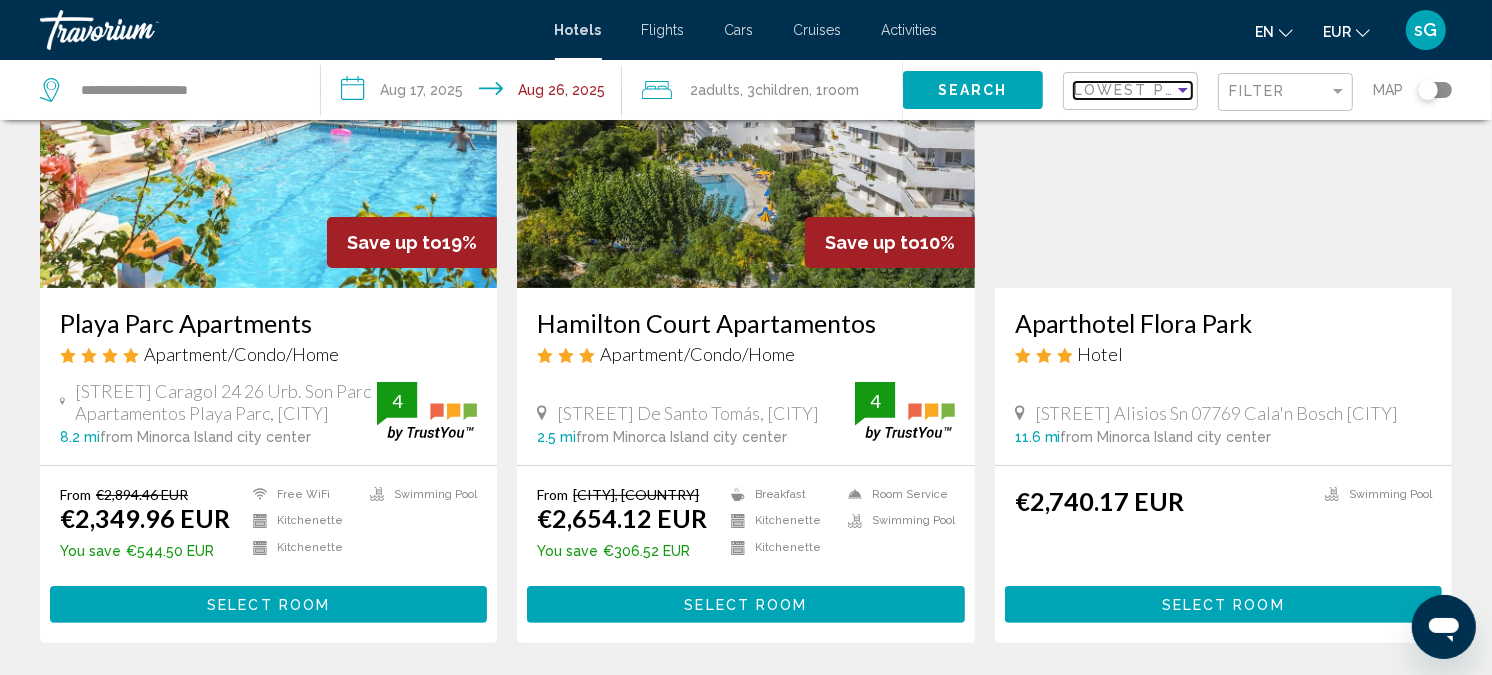 scroll, scrollTop: 333, scrollLeft: 0, axis: vertical 